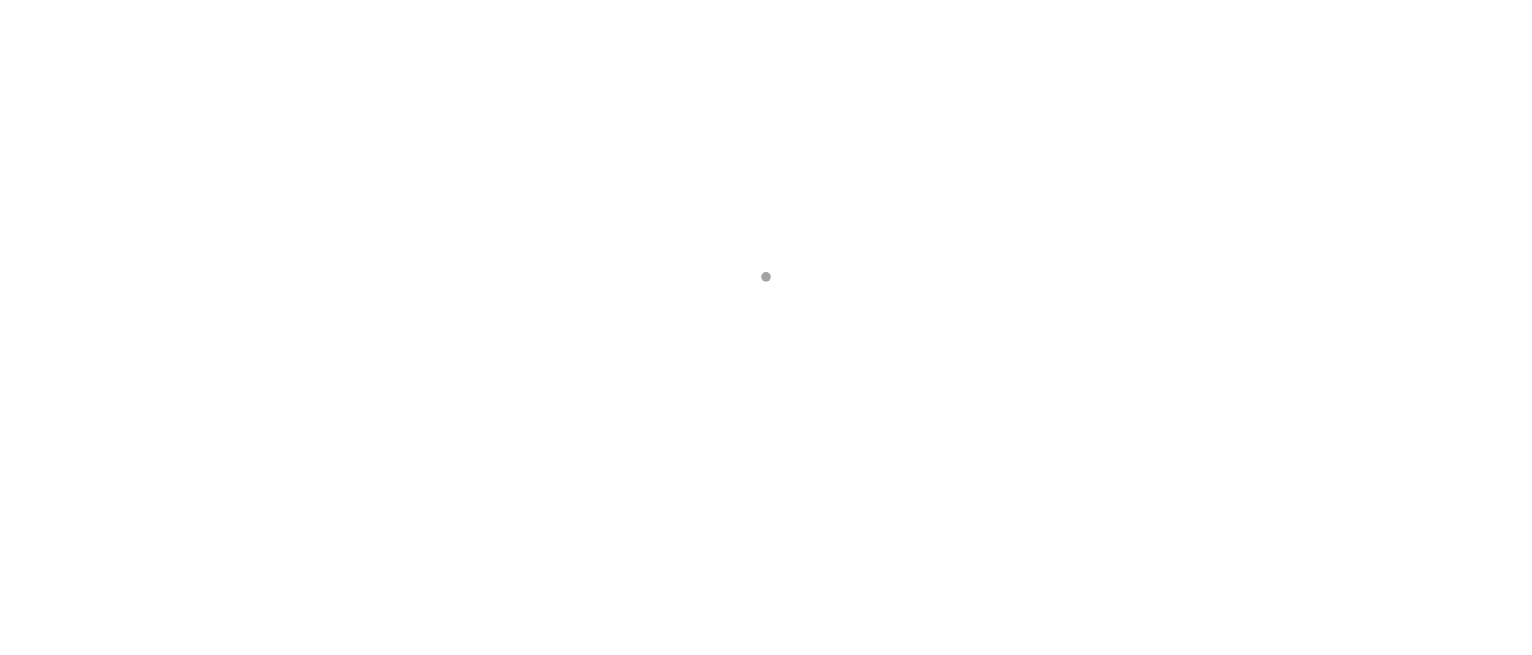 scroll, scrollTop: 0, scrollLeft: 0, axis: both 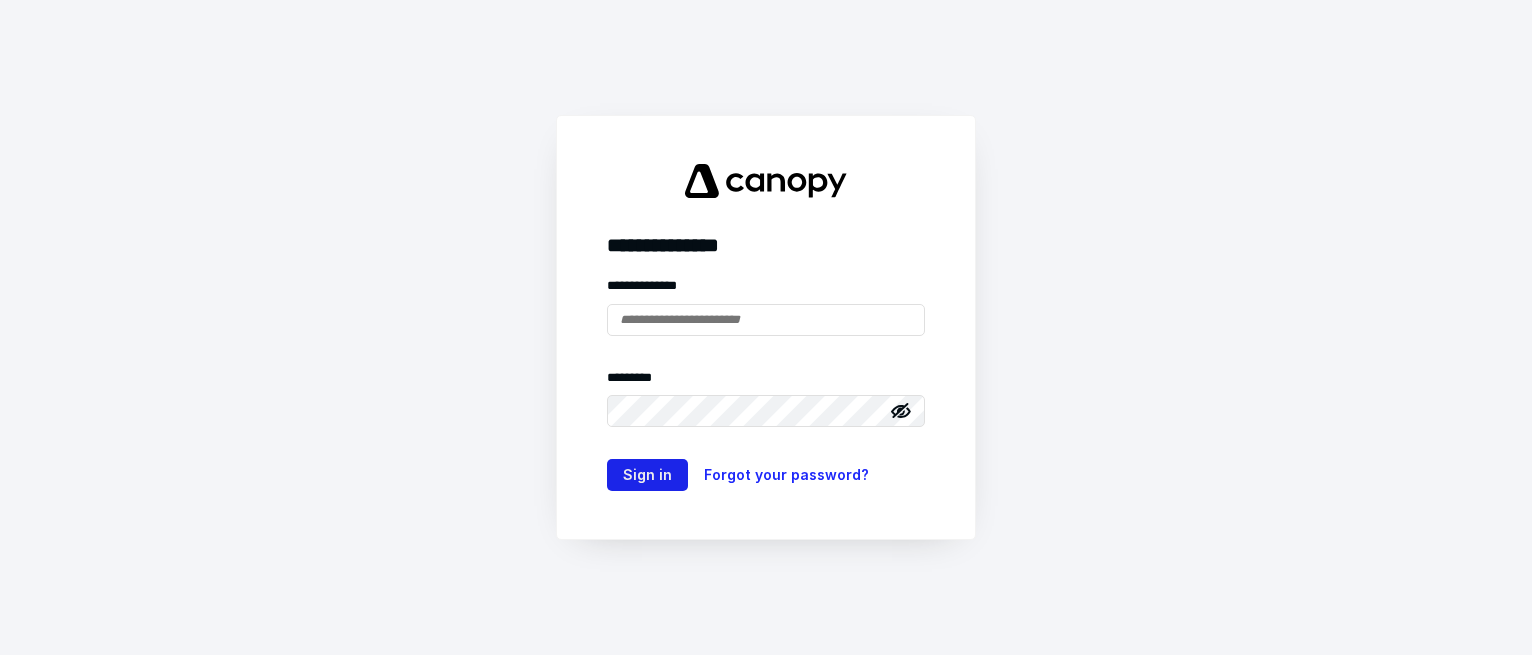 type on "**********" 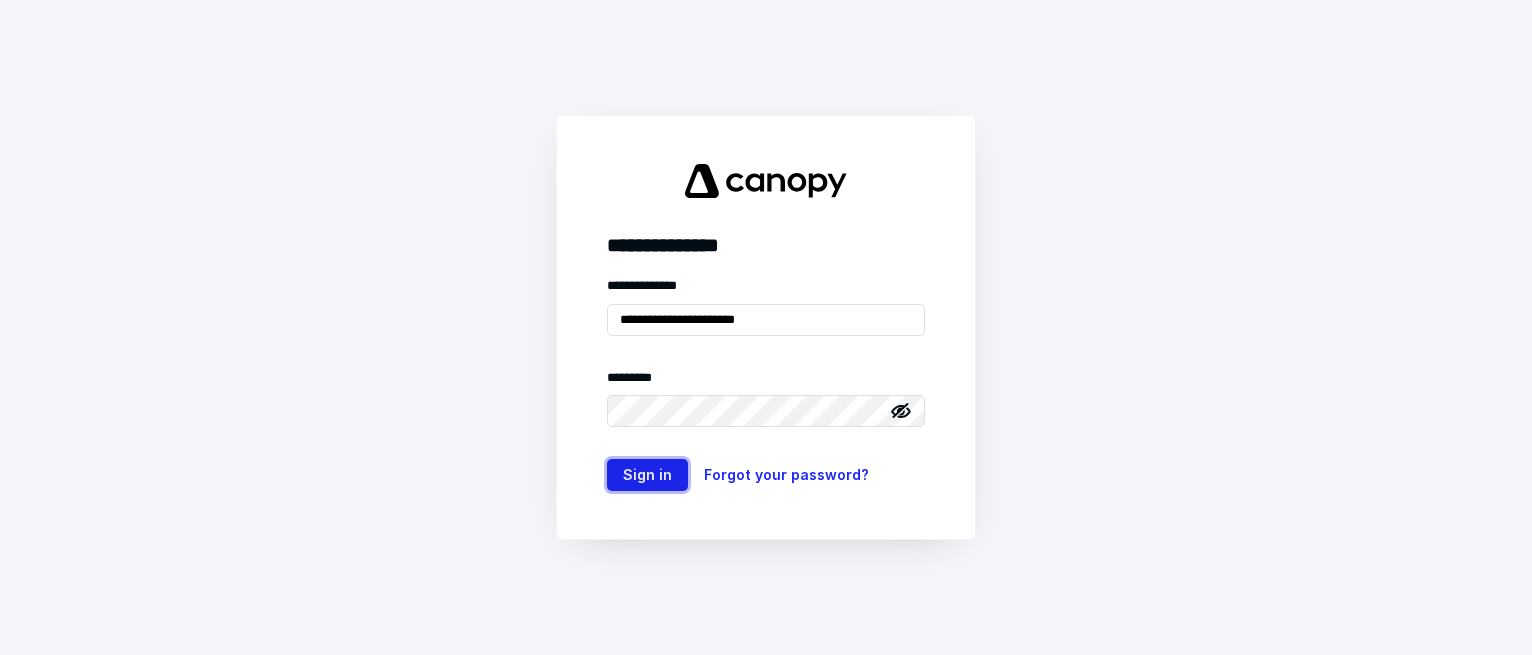 click on "Sign in" at bounding box center (647, 475) 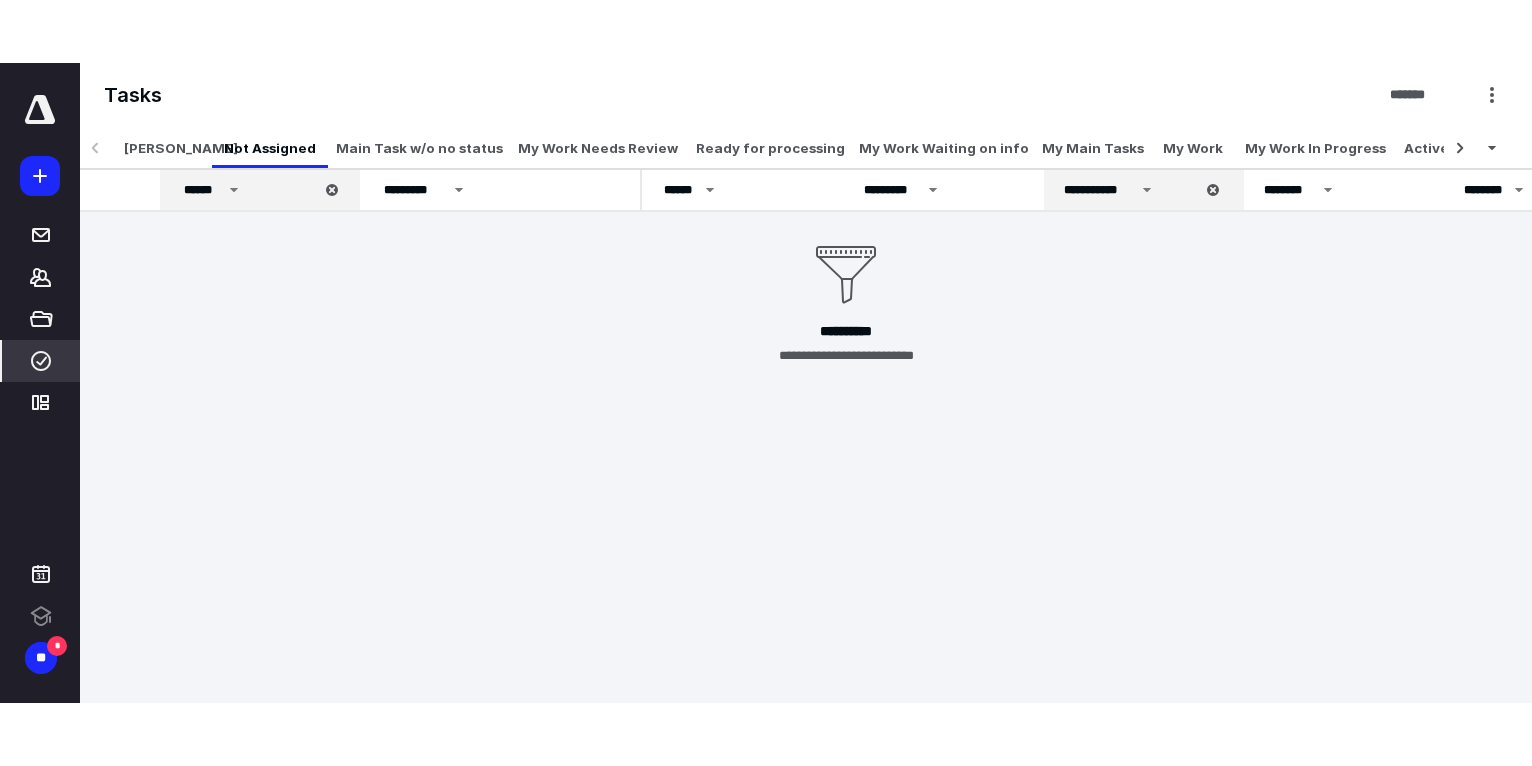 scroll, scrollTop: 0, scrollLeft: 0, axis: both 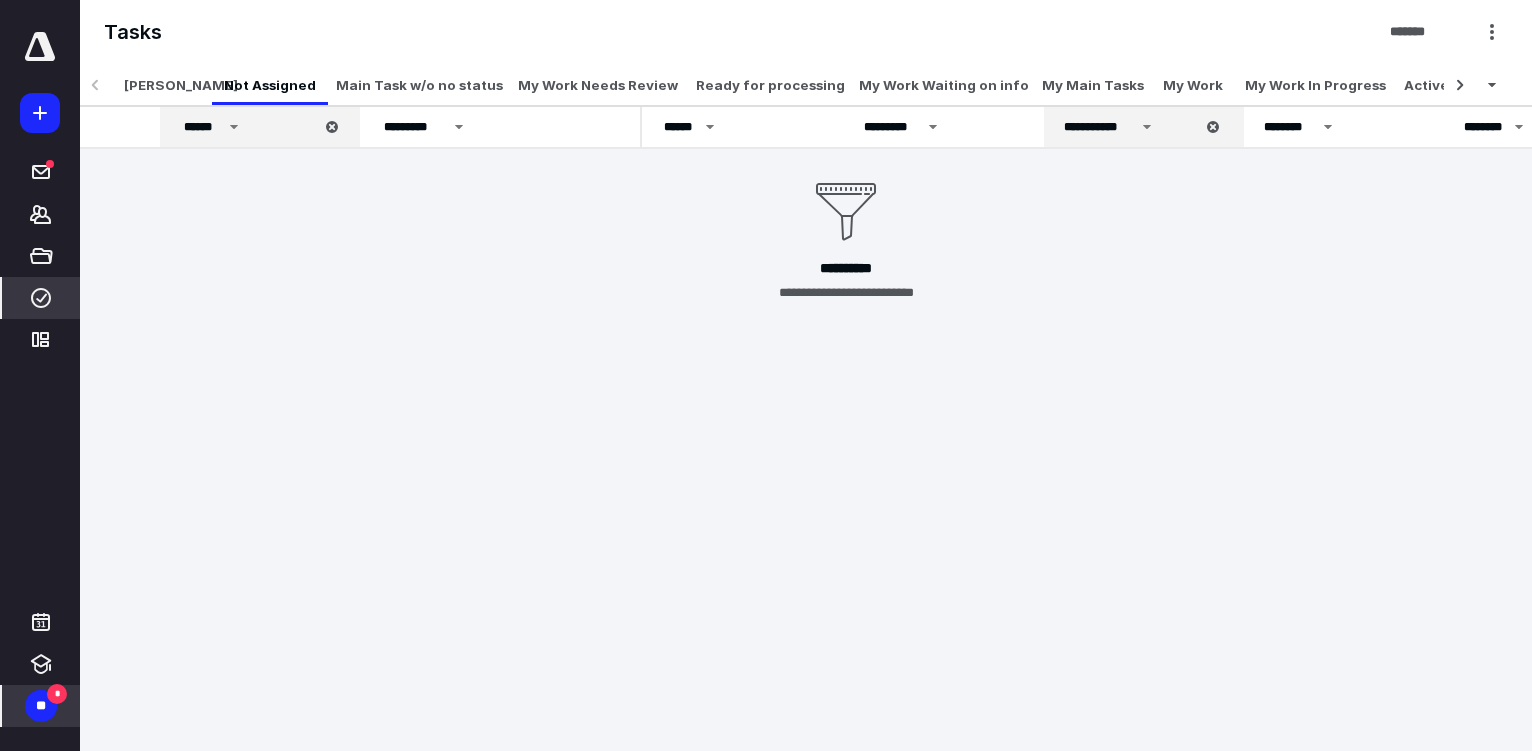 click on "**" at bounding box center [41, 706] 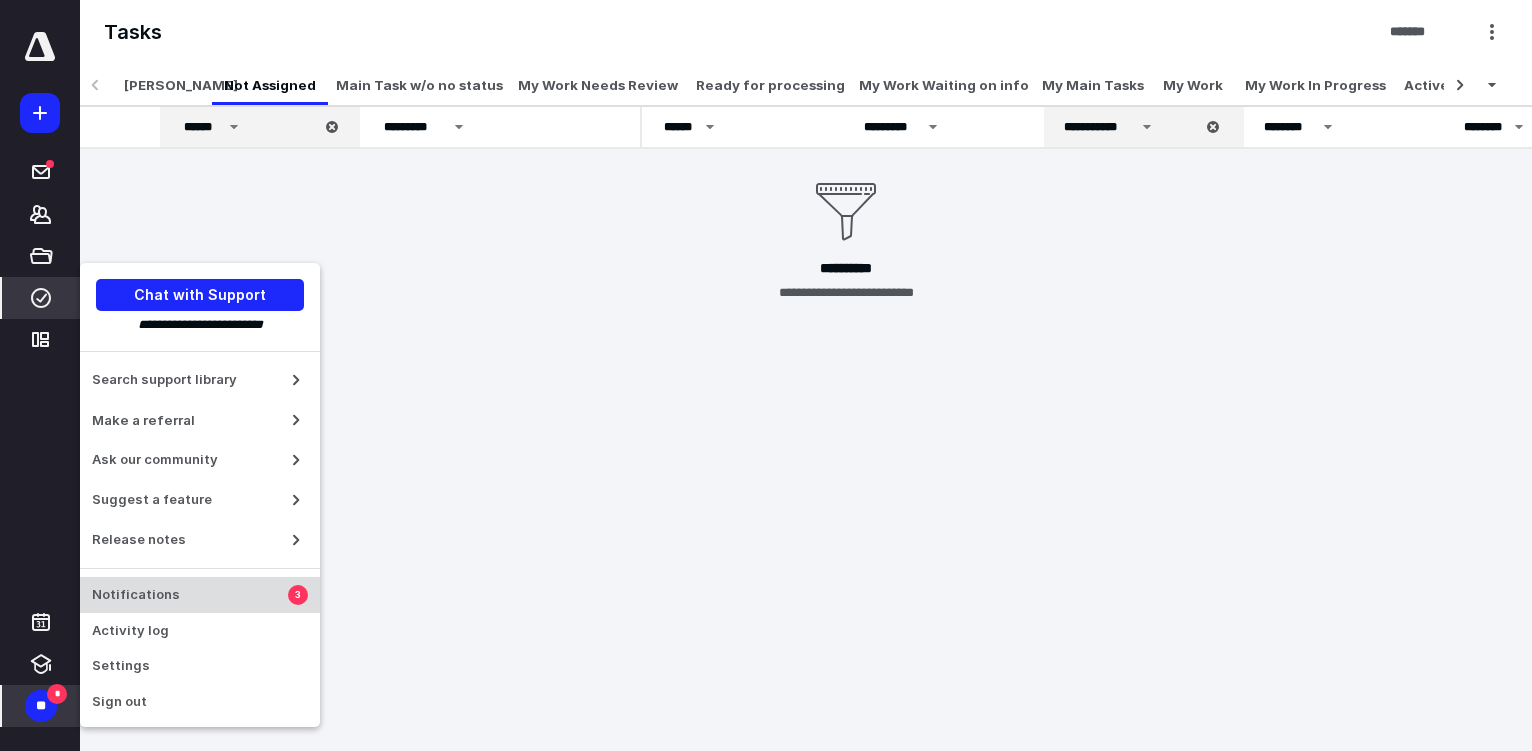 click on "Notifications" at bounding box center [190, 595] 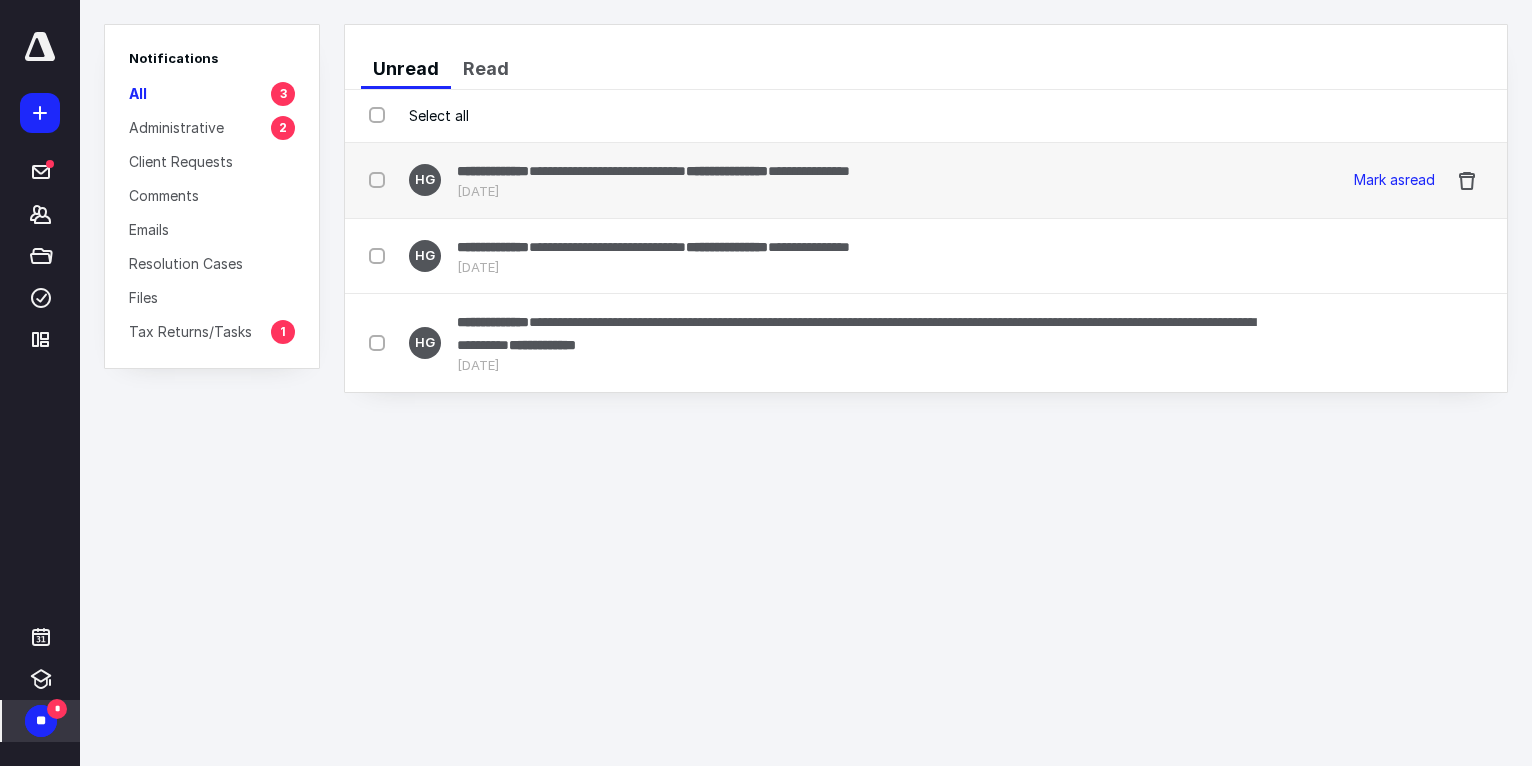 click at bounding box center [381, 179] 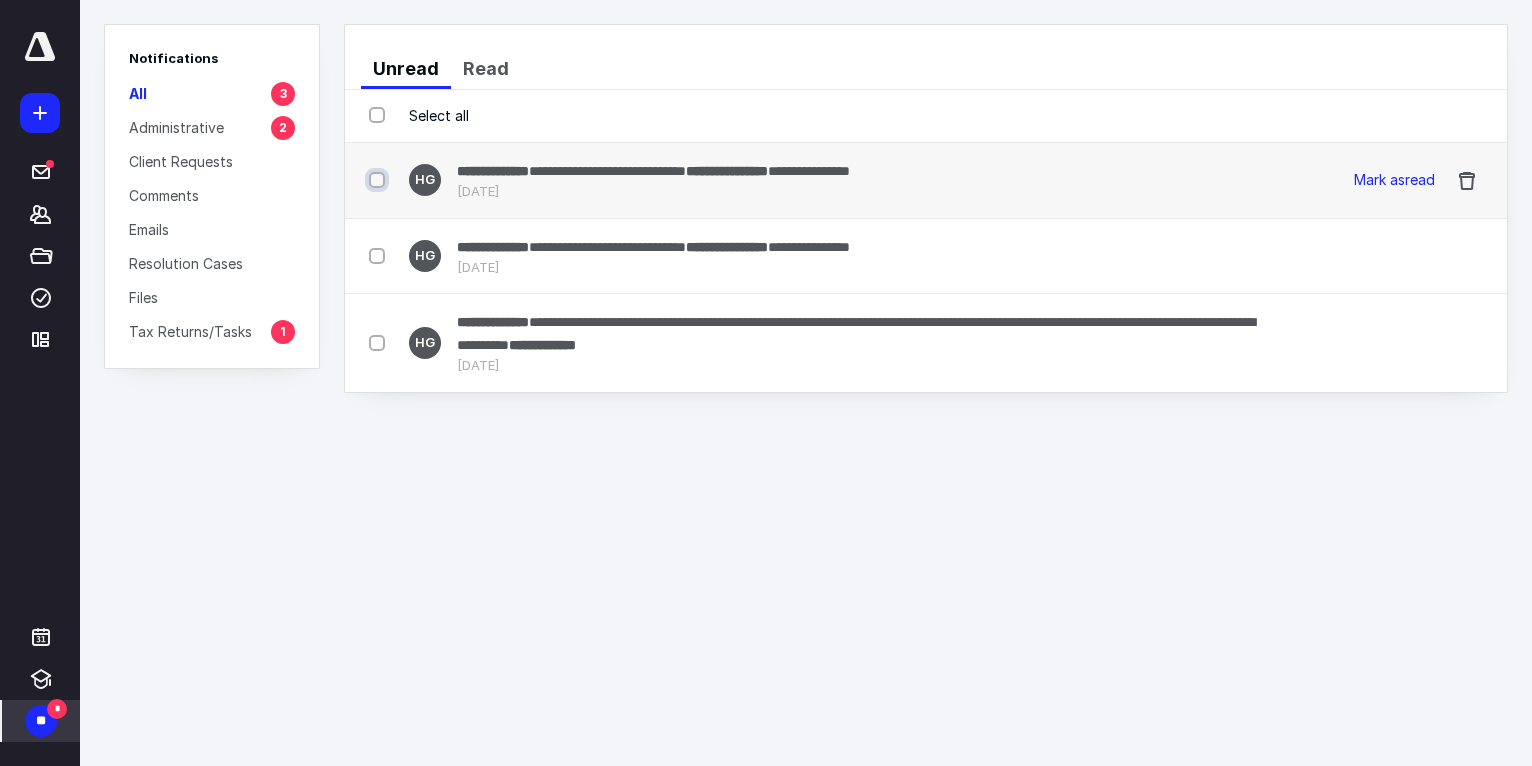 click at bounding box center (379, 180) 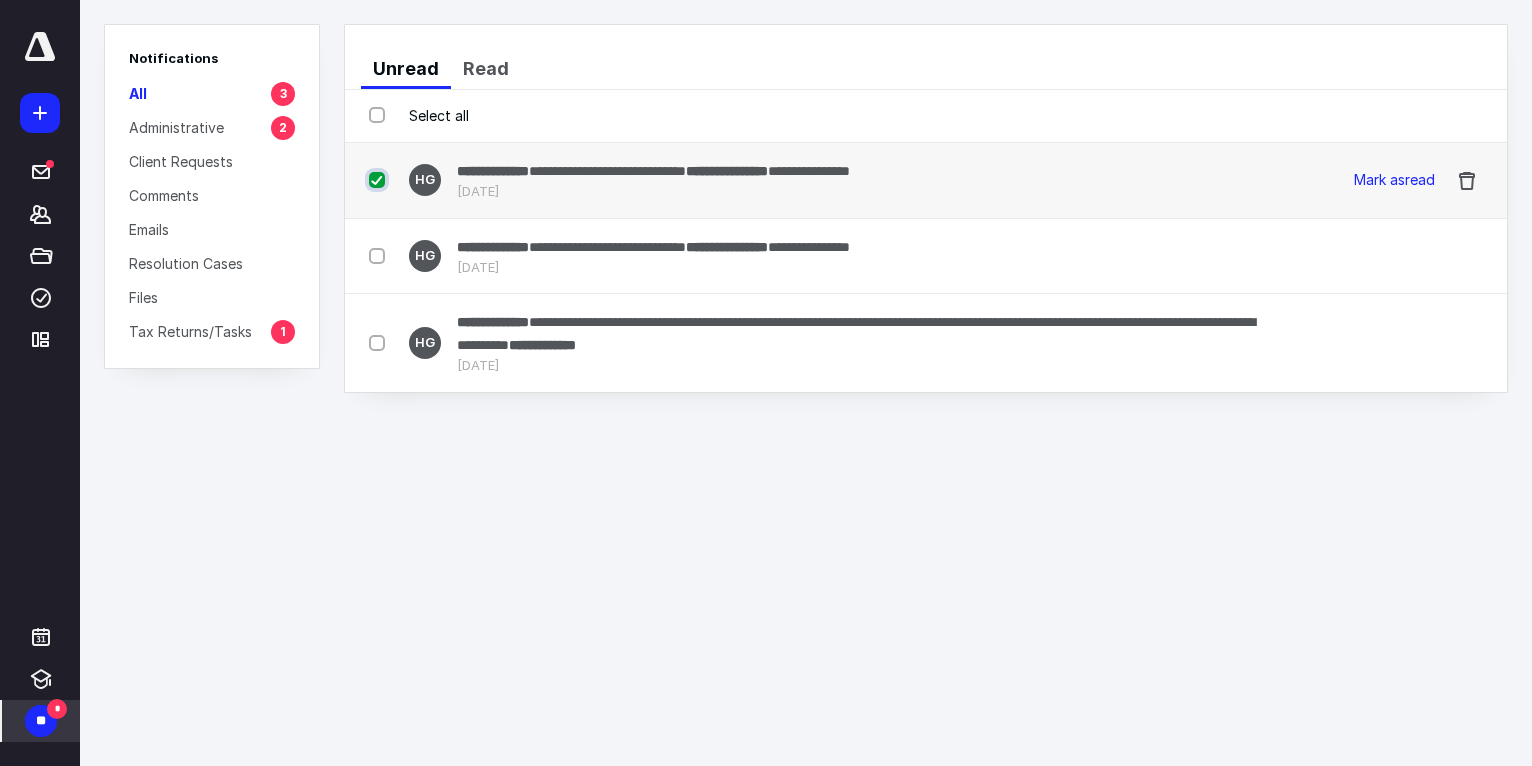 checkbox on "true" 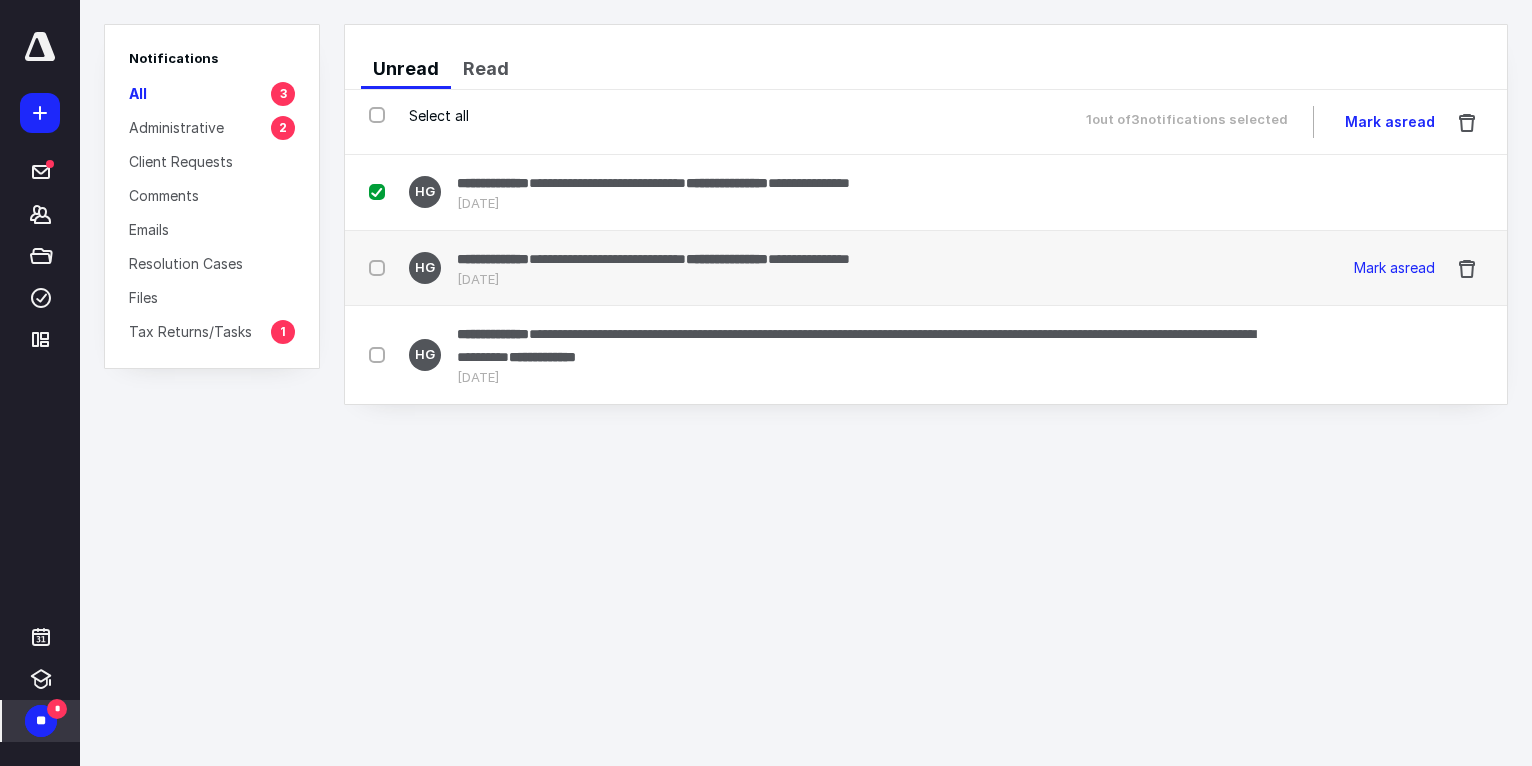 click at bounding box center (381, 267) 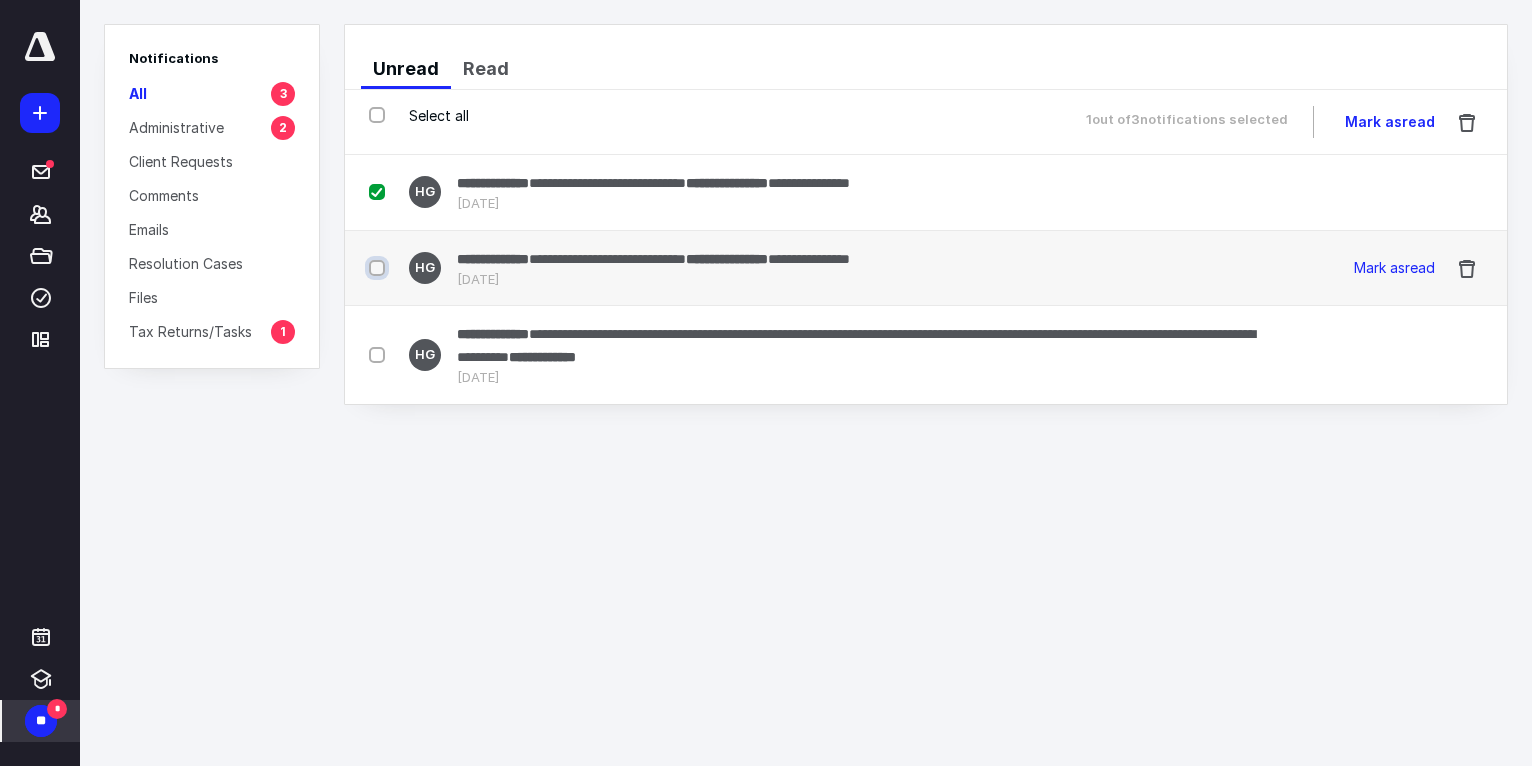 click at bounding box center [379, 268] 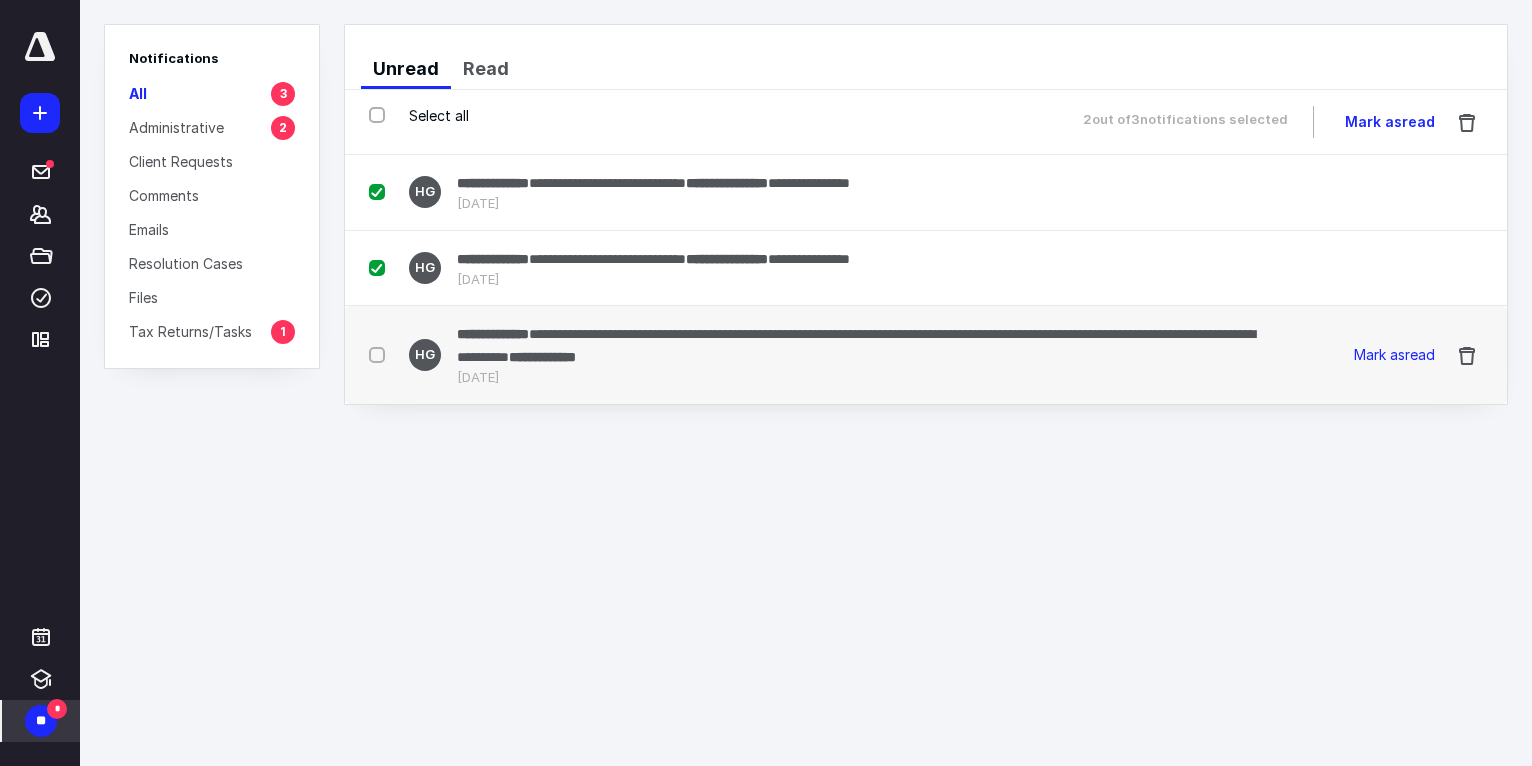 click at bounding box center [381, 354] 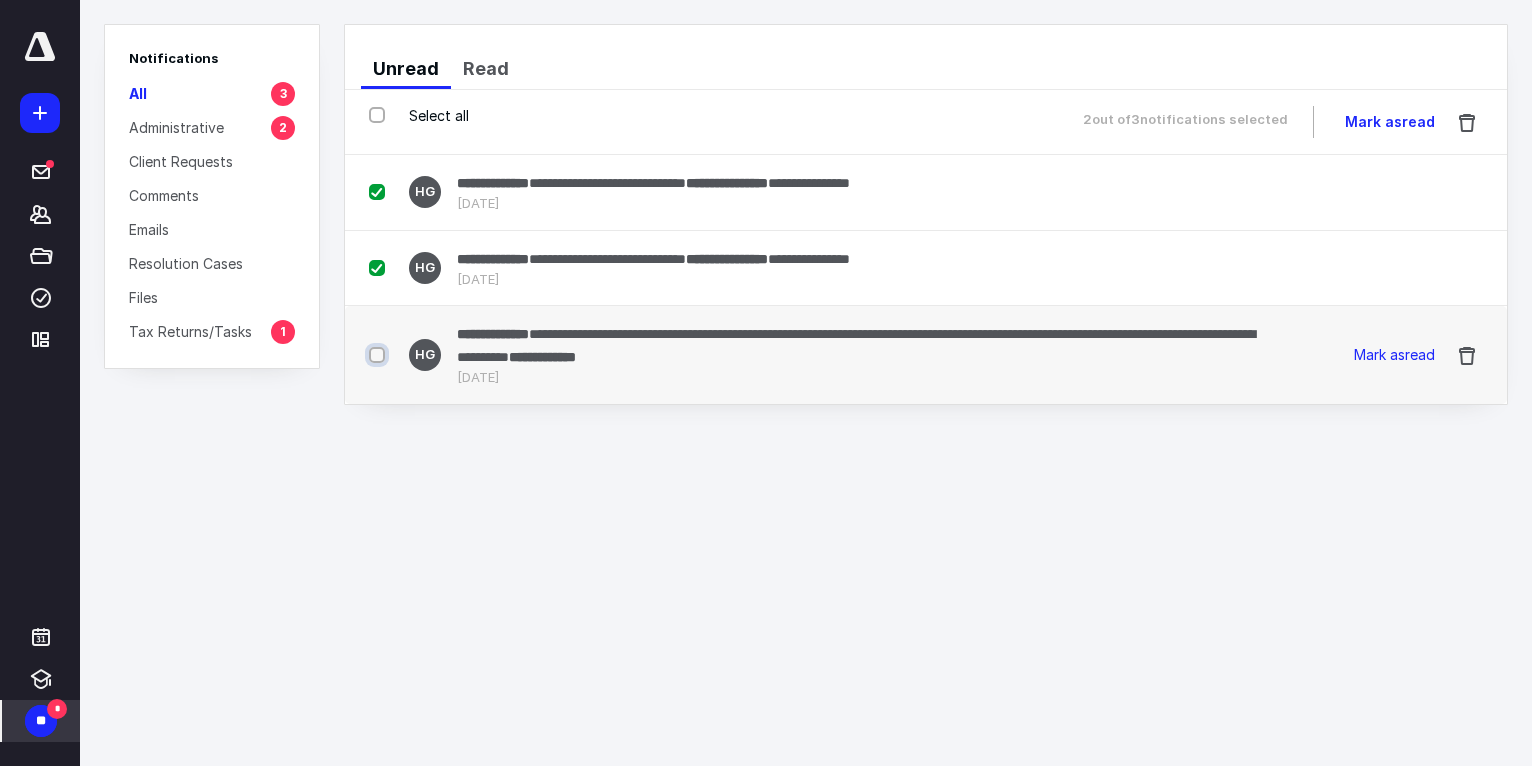 click at bounding box center (379, 355) 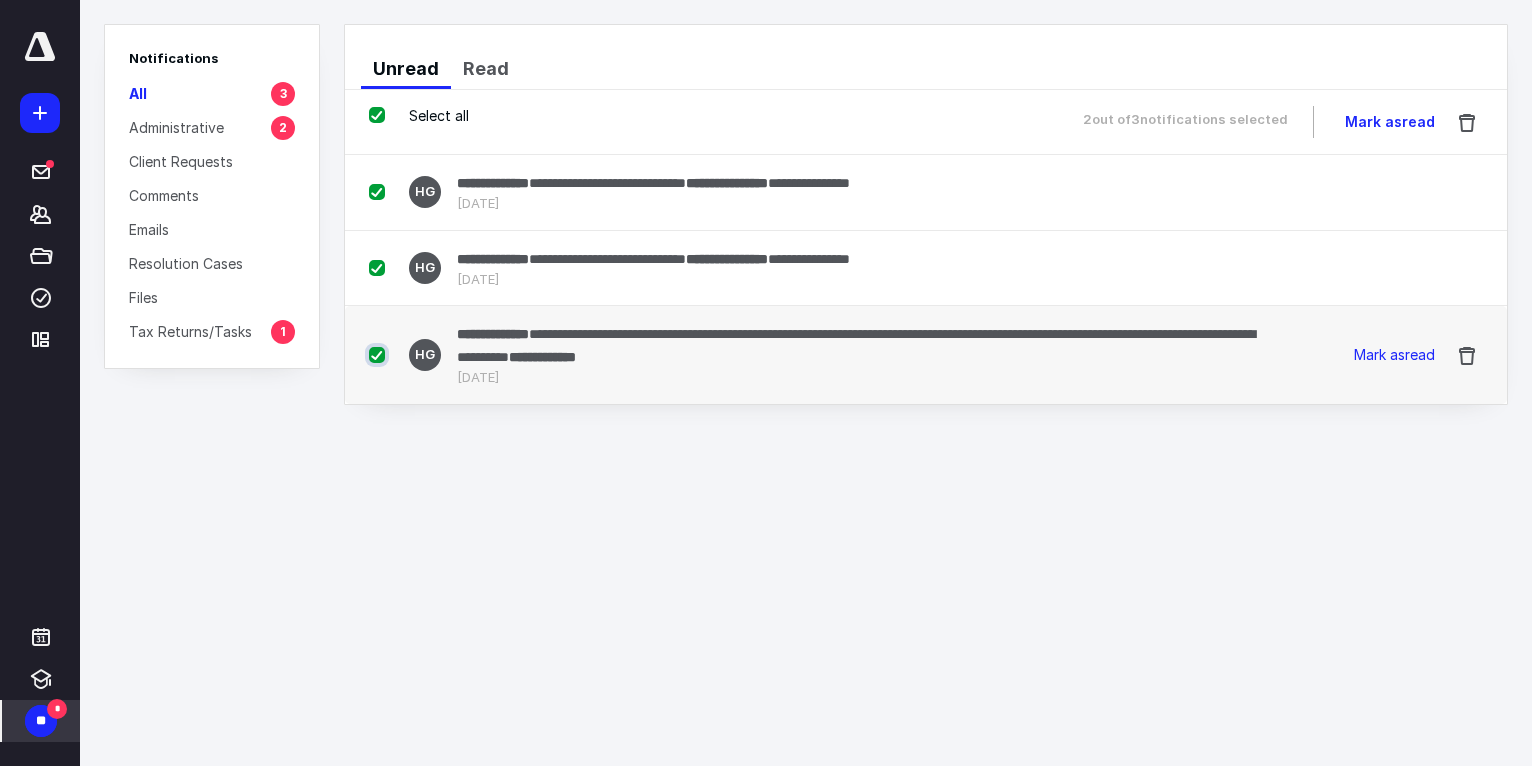 checkbox on "true" 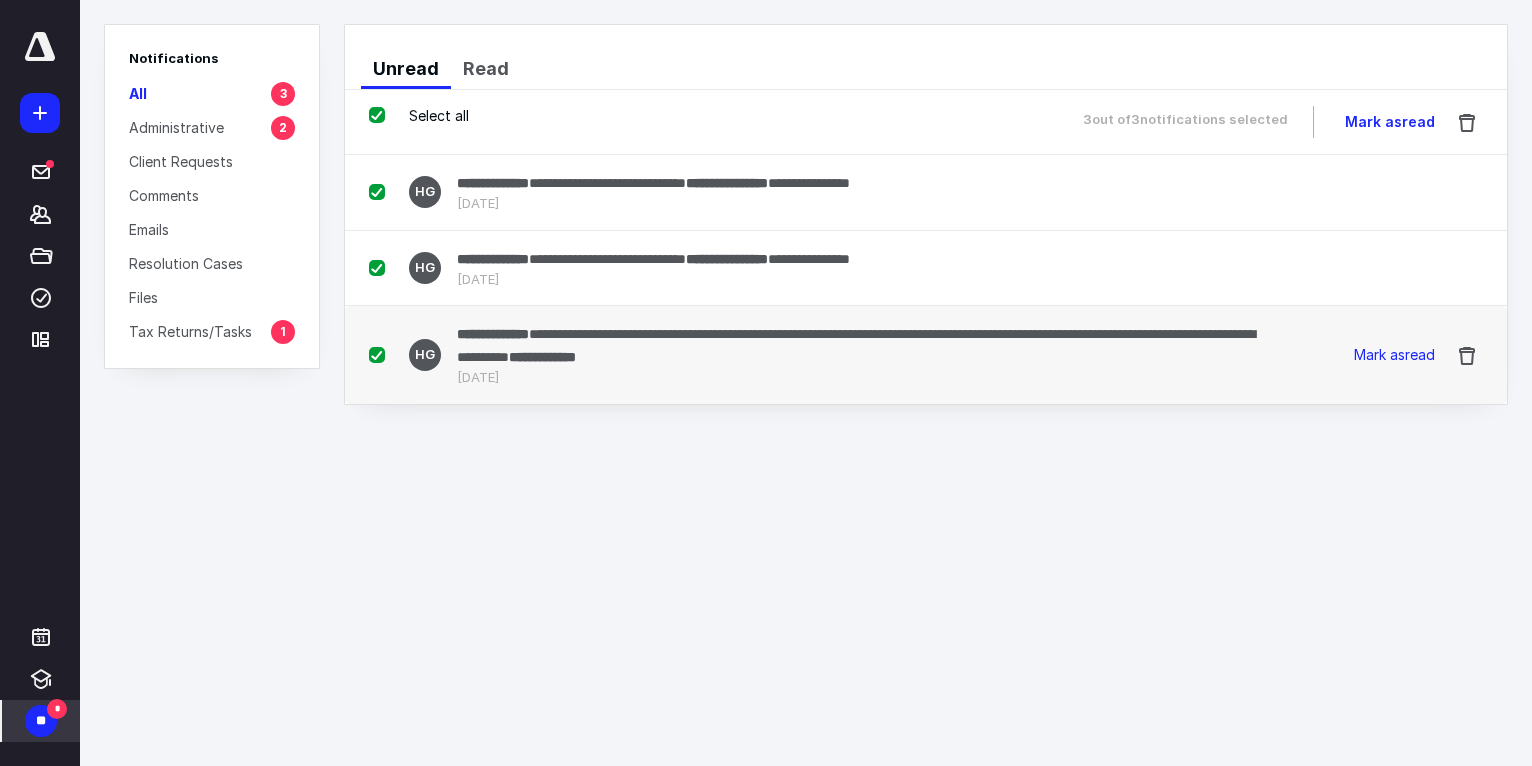 click at bounding box center (381, 354) 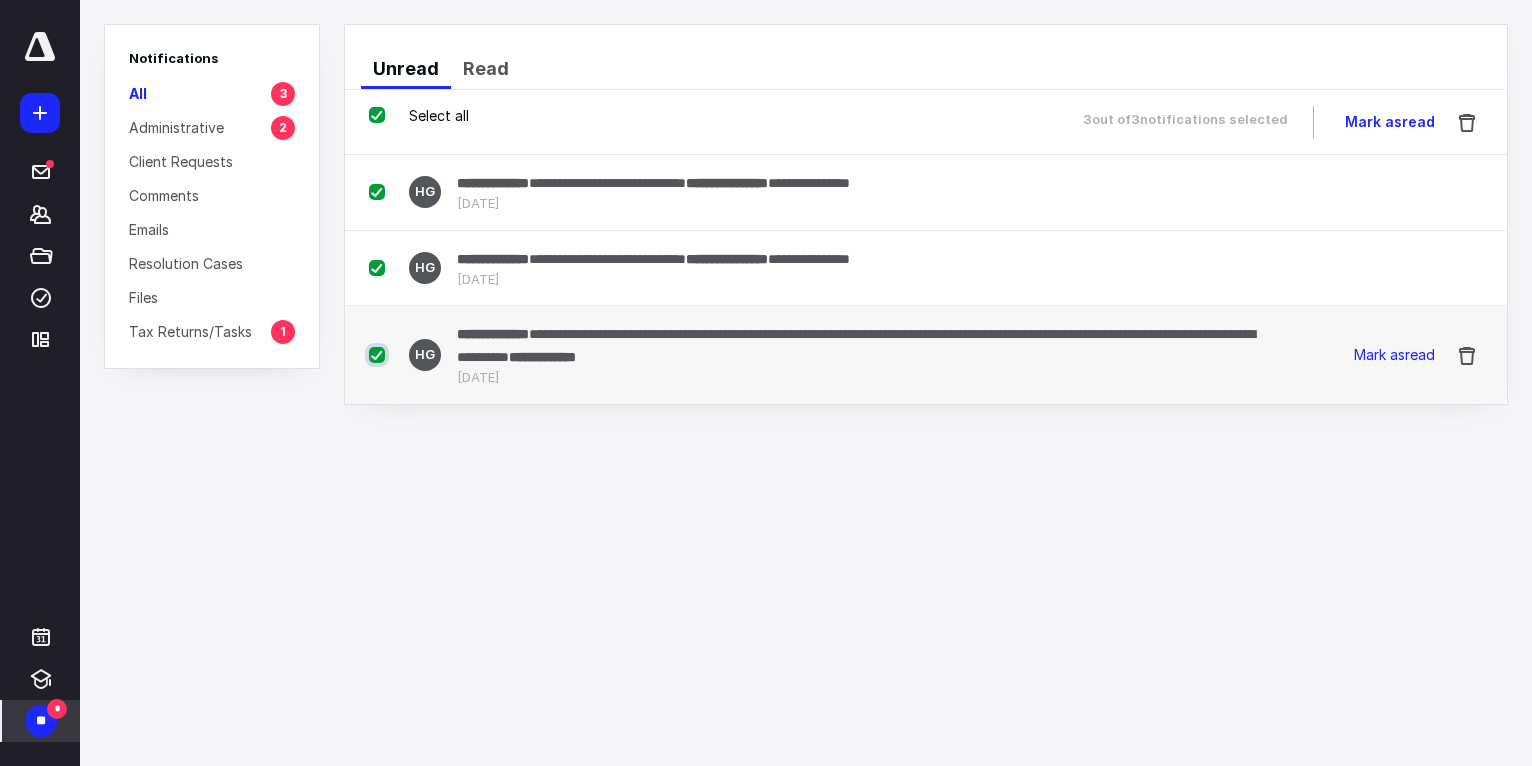 click at bounding box center (379, 355) 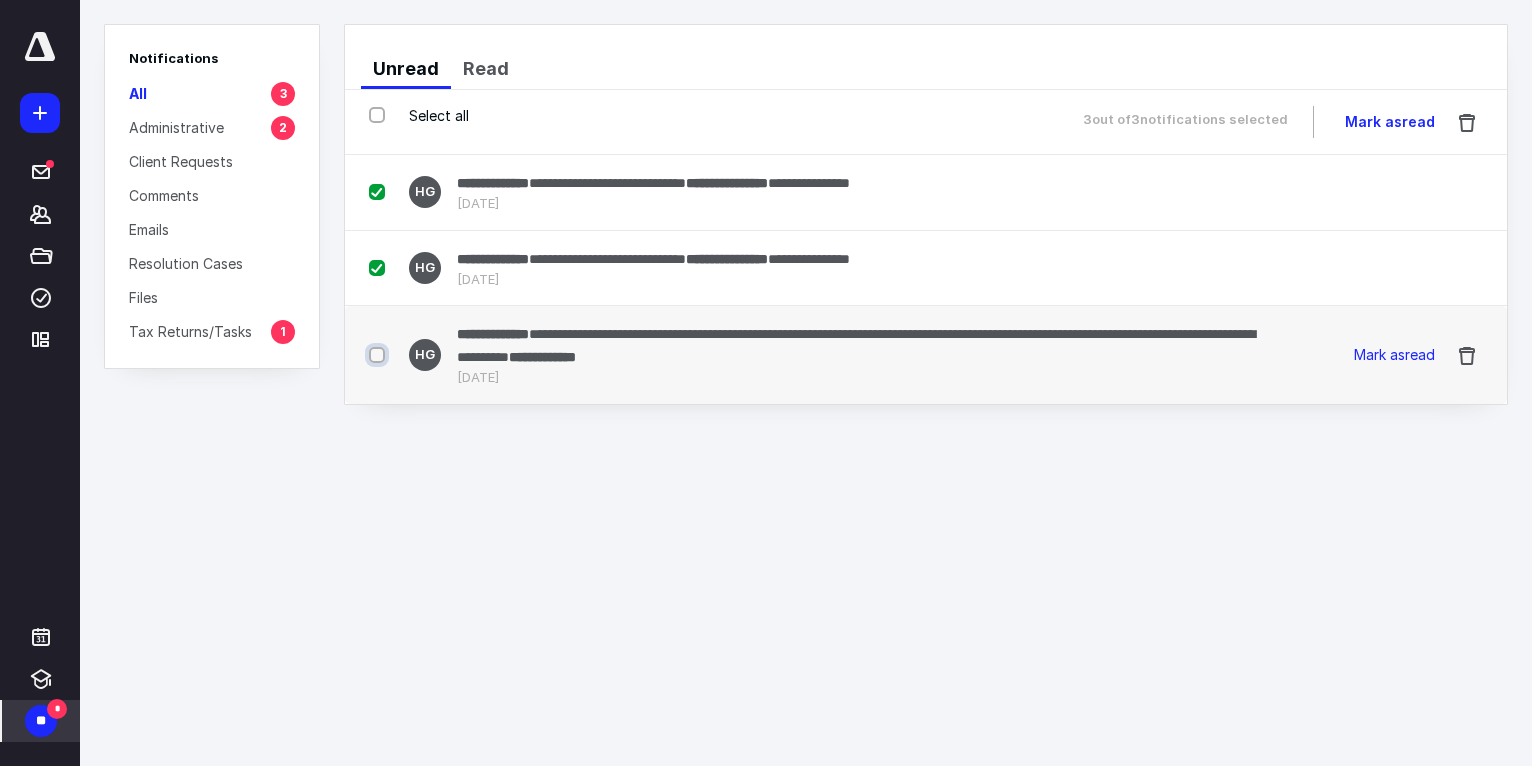 checkbox on "false" 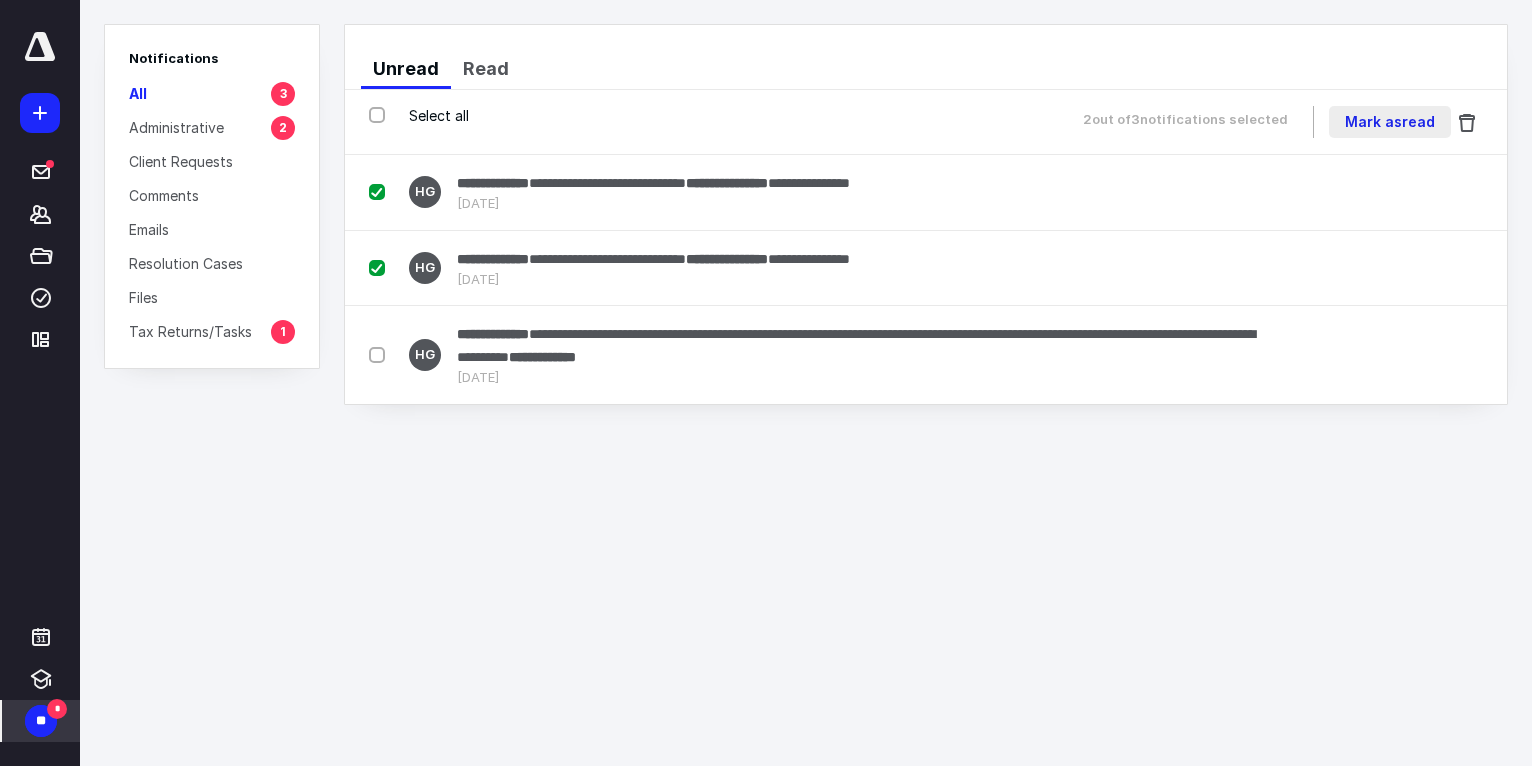 click on "Mark as  read" at bounding box center (1390, 122) 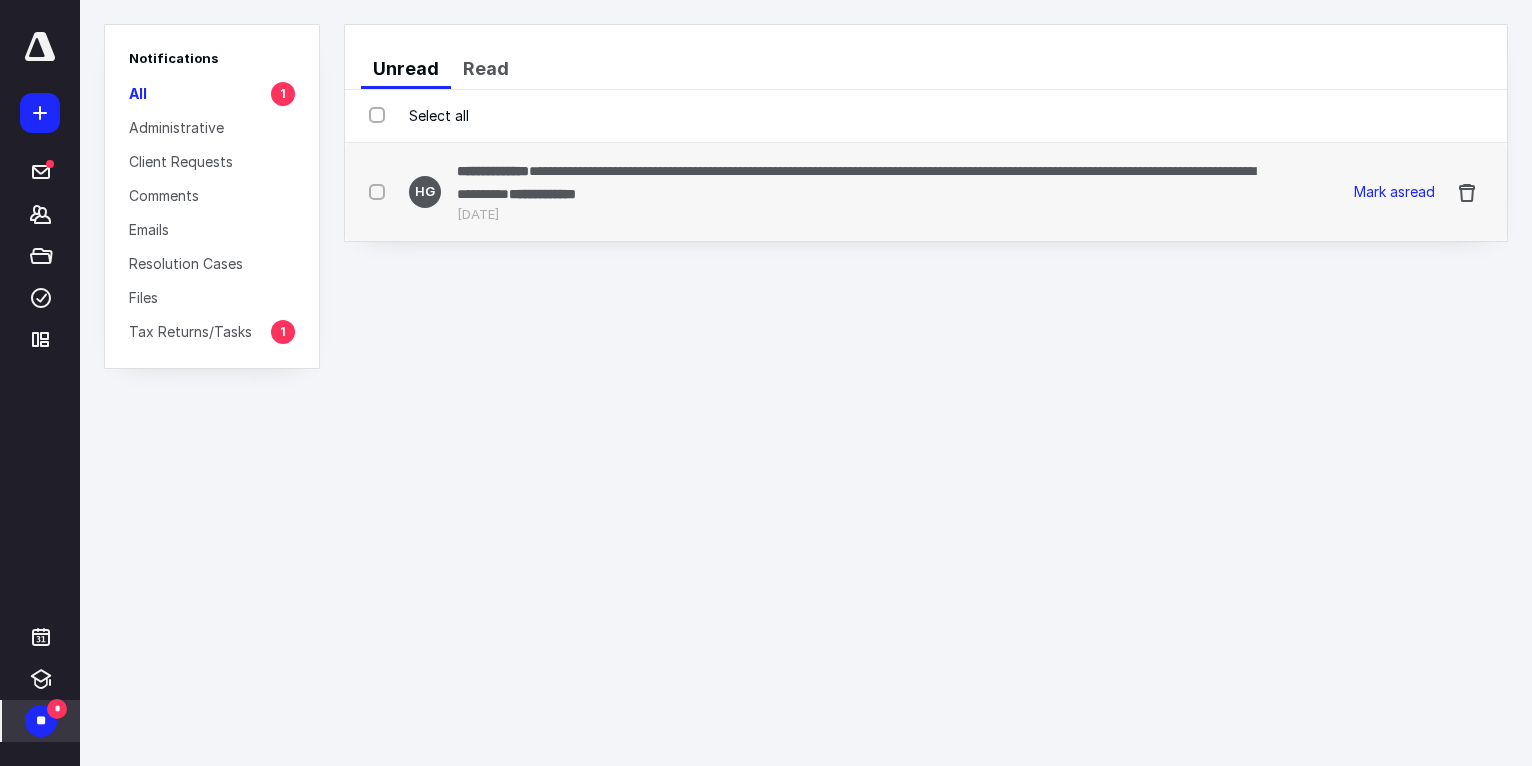 click on "**********" at bounding box center [856, 182] 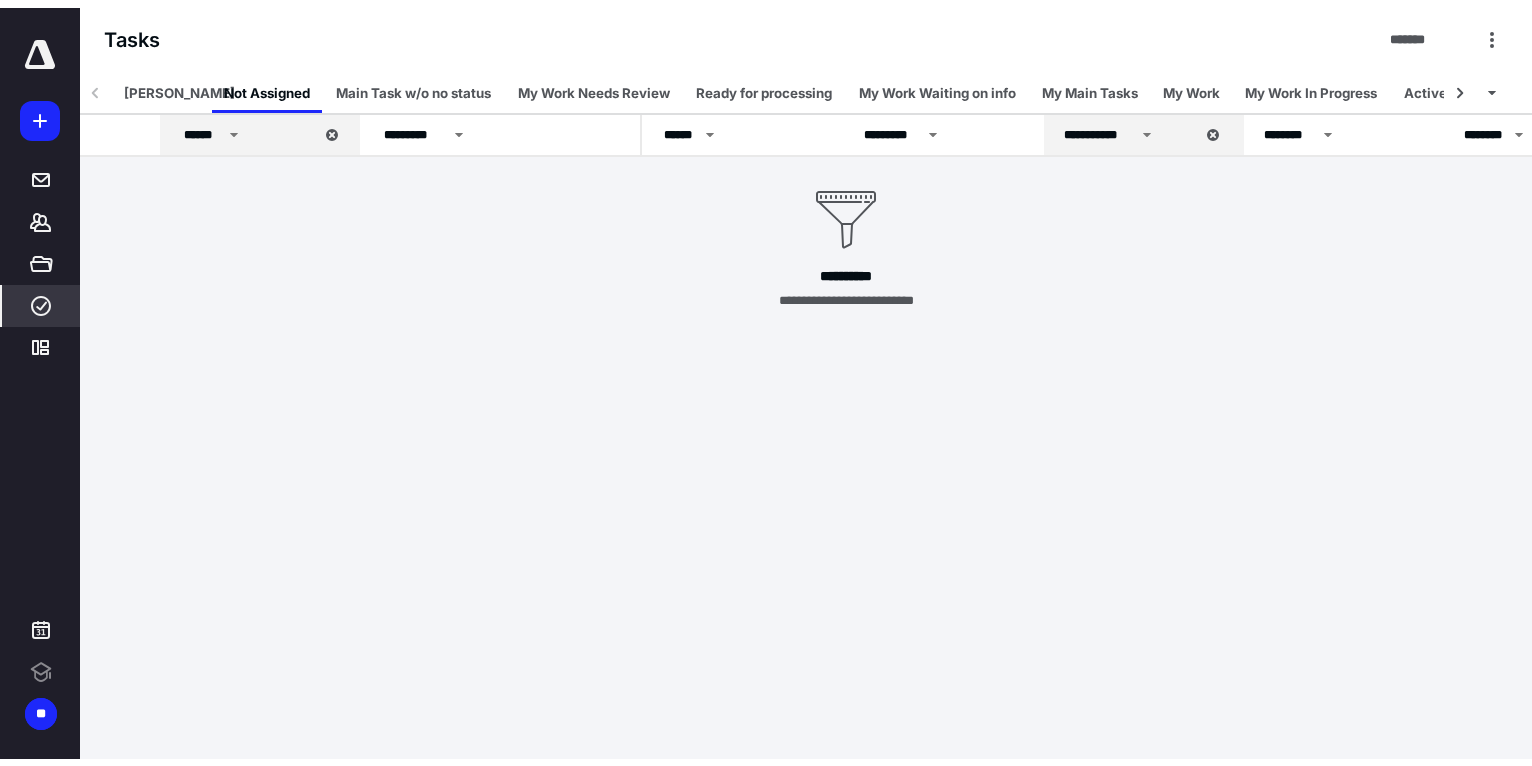 scroll, scrollTop: 0, scrollLeft: 0, axis: both 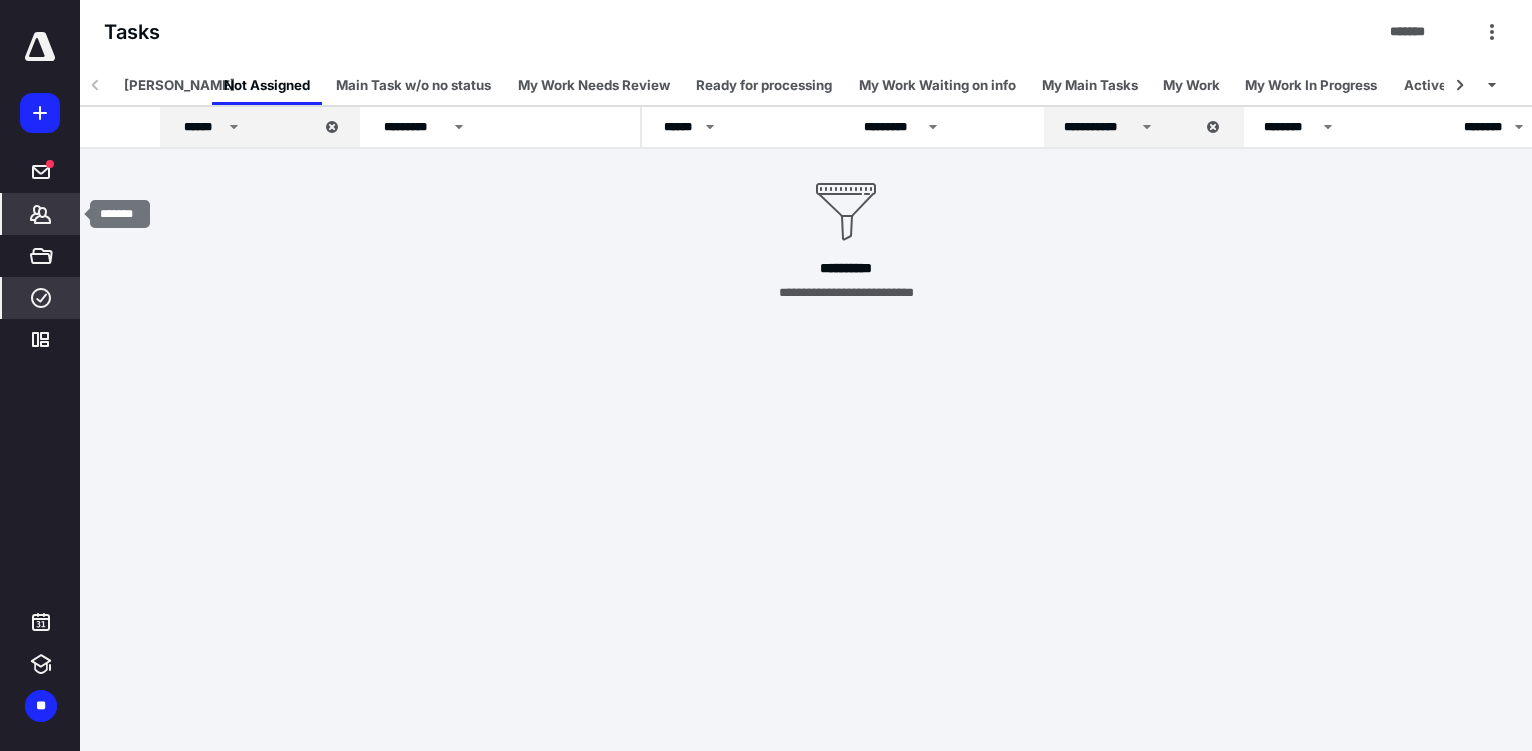 click 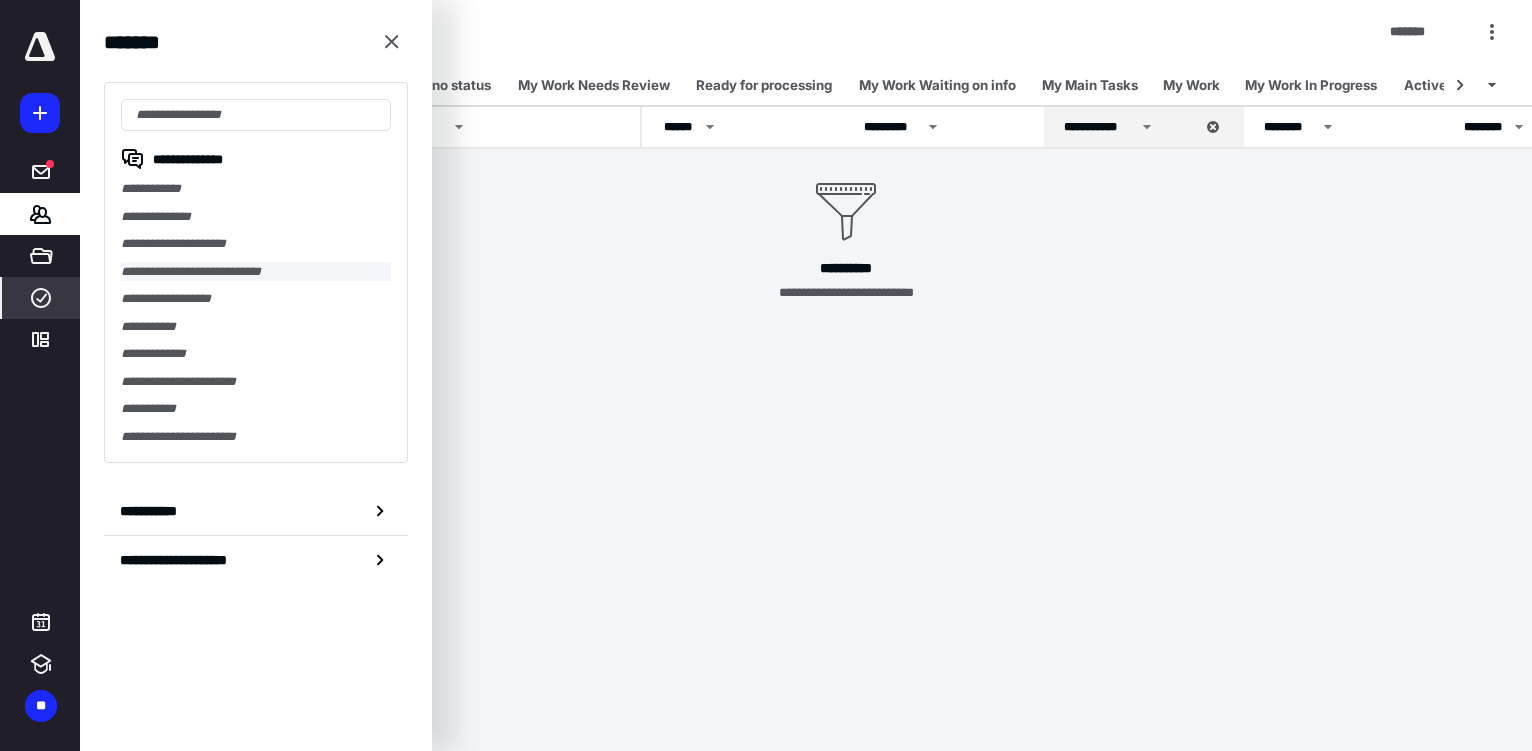 click on "**********" at bounding box center [256, 272] 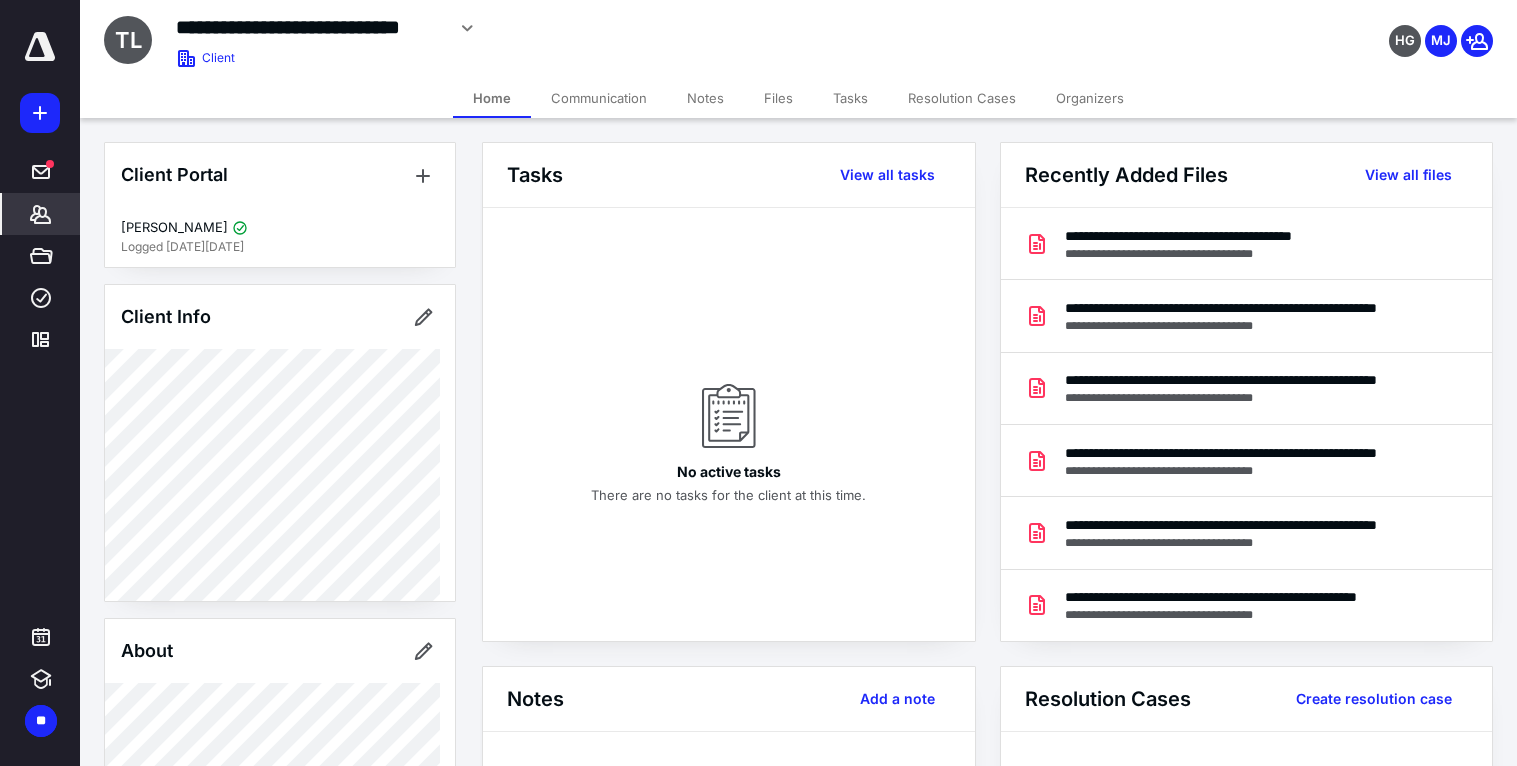 click on "Home Communication Notes Files Tasks Resolution Cases Organizers" at bounding box center [798, 98] 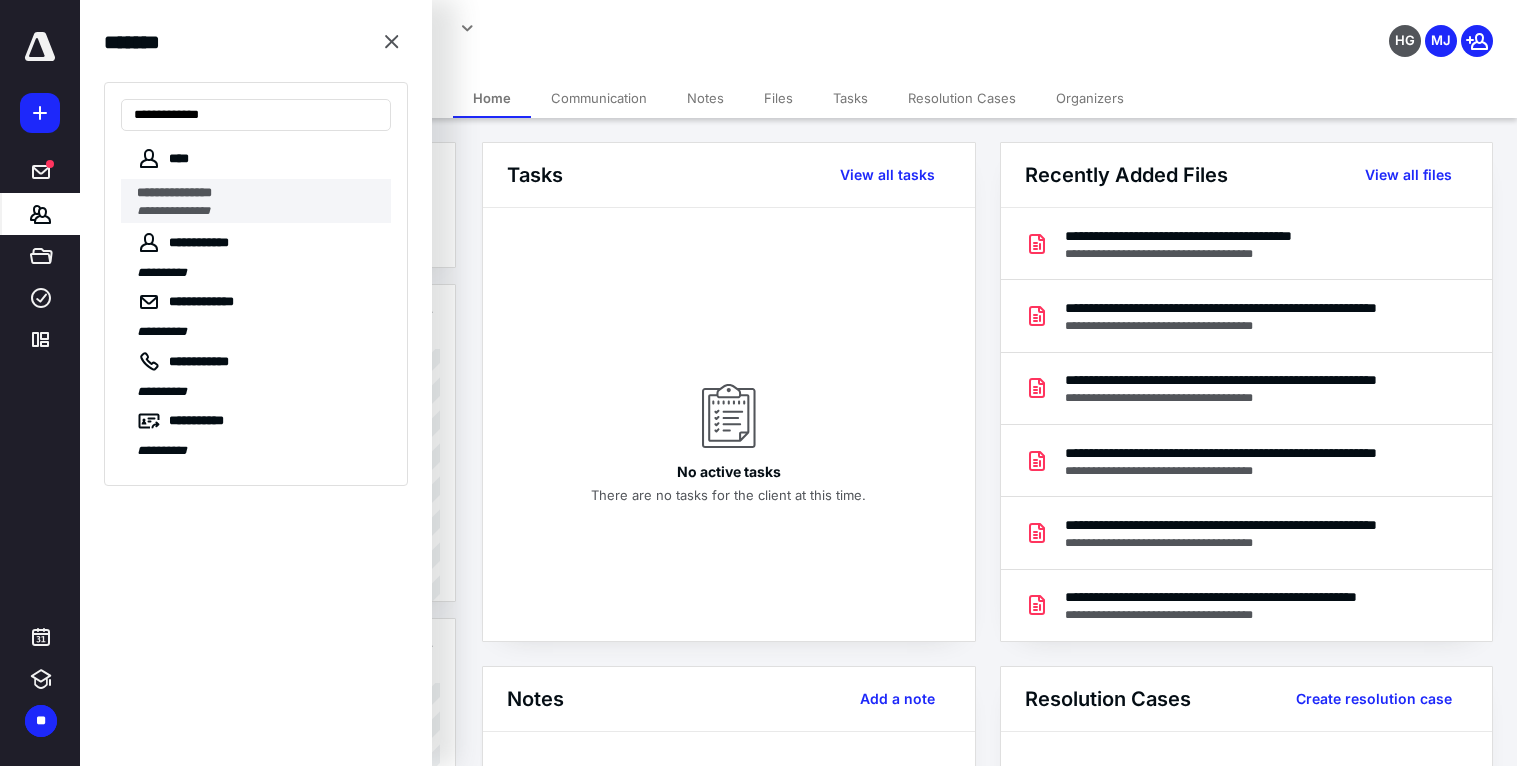 type on "**********" 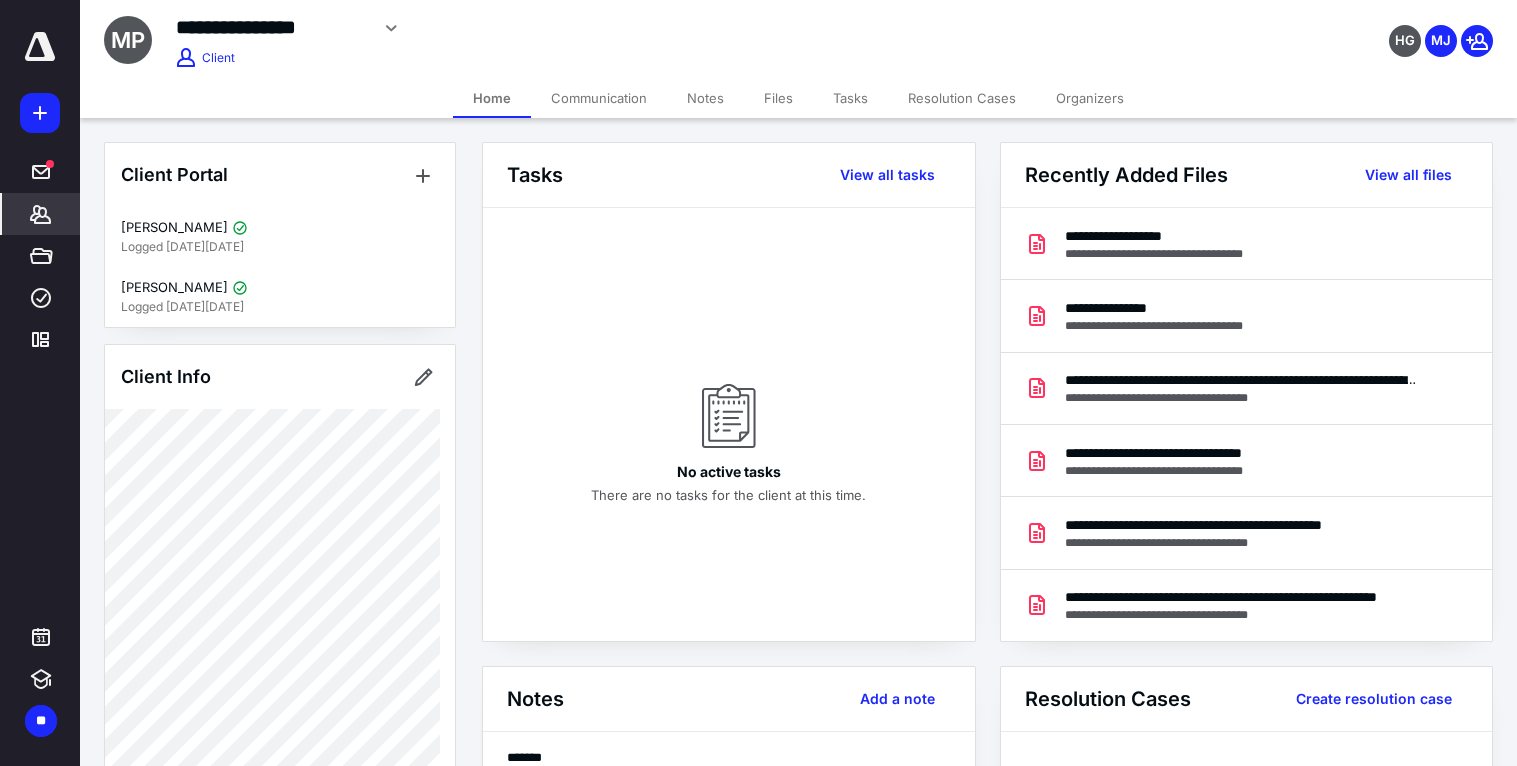 click on "Files" at bounding box center (778, 98) 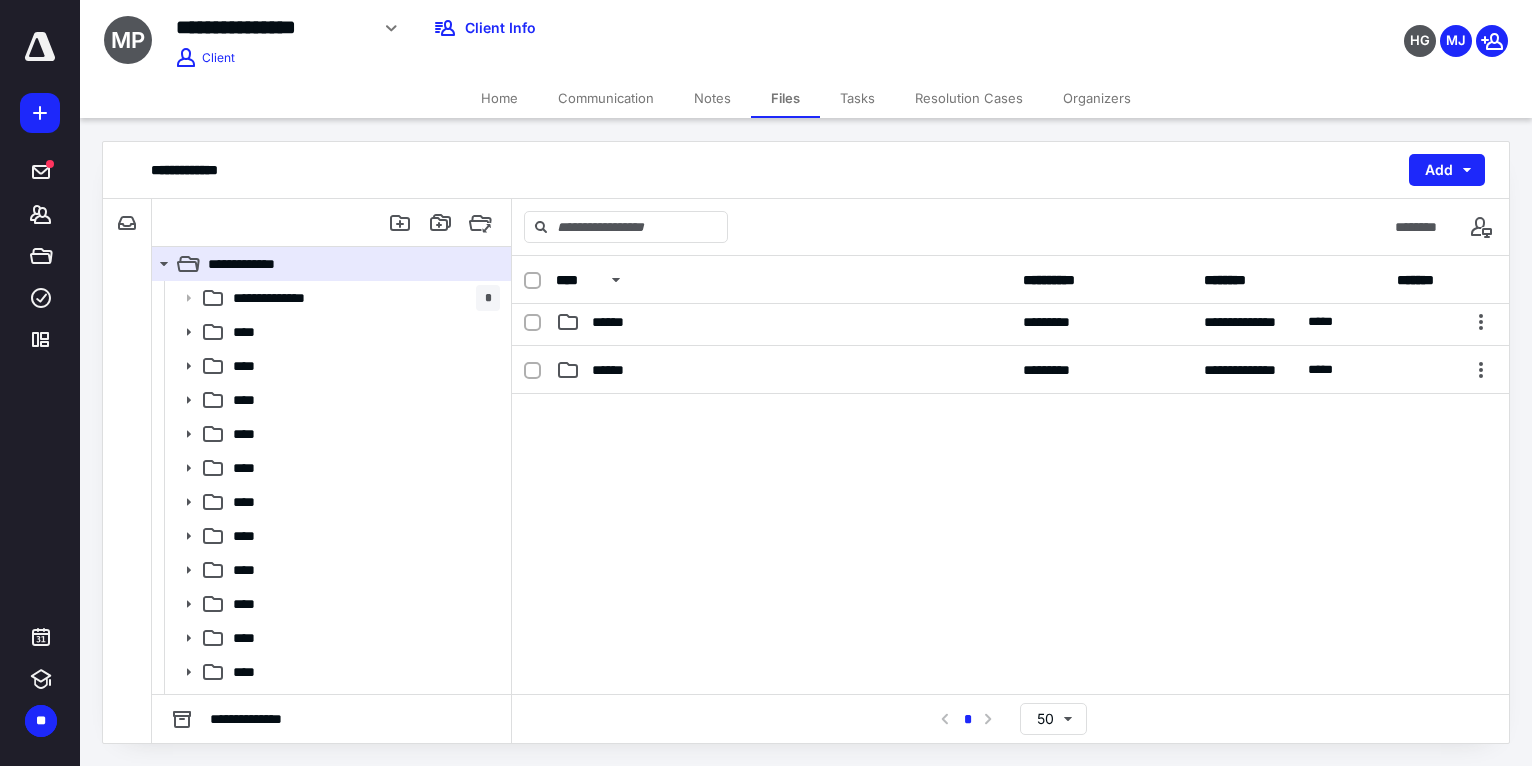 scroll, scrollTop: 574, scrollLeft: 0, axis: vertical 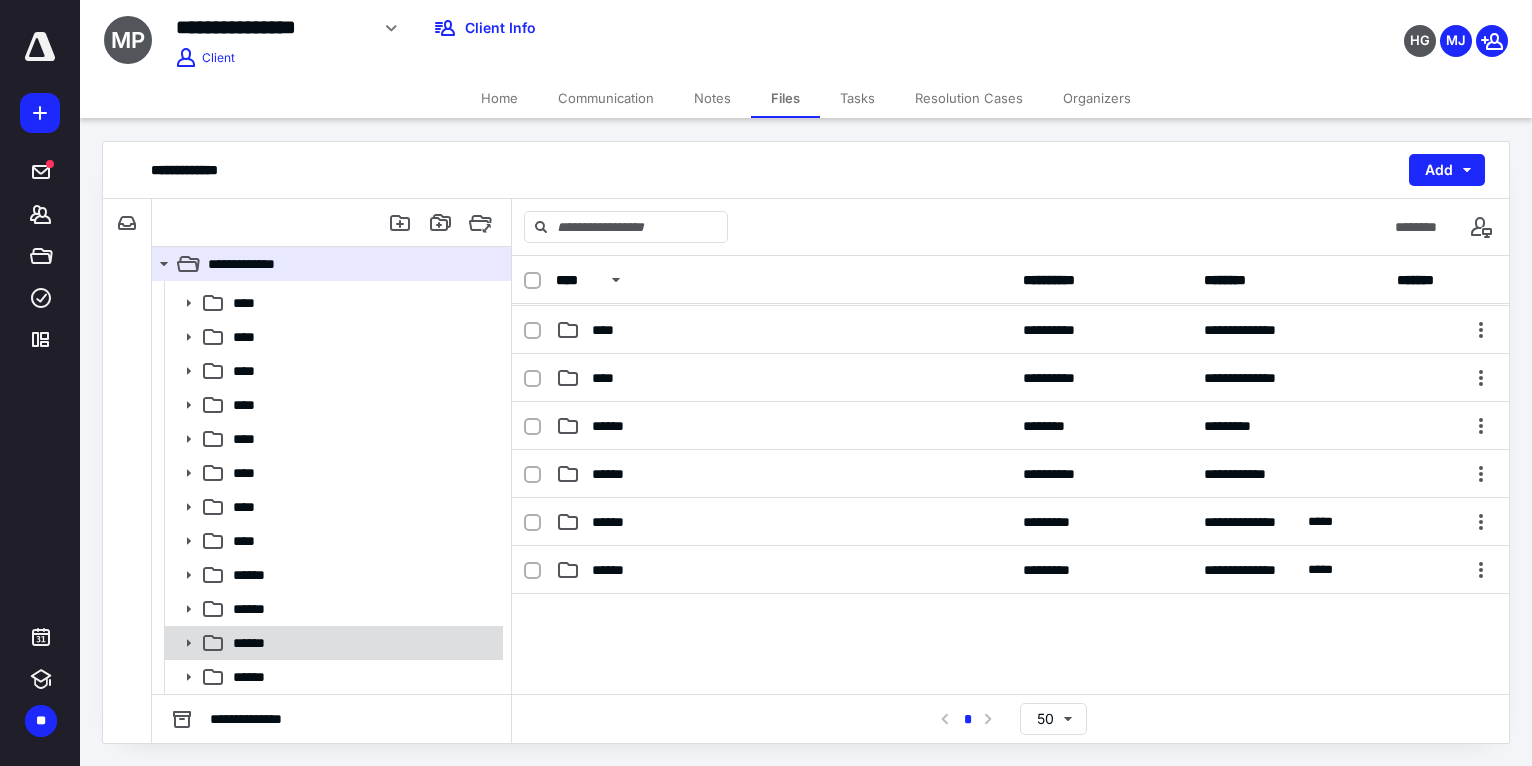 click 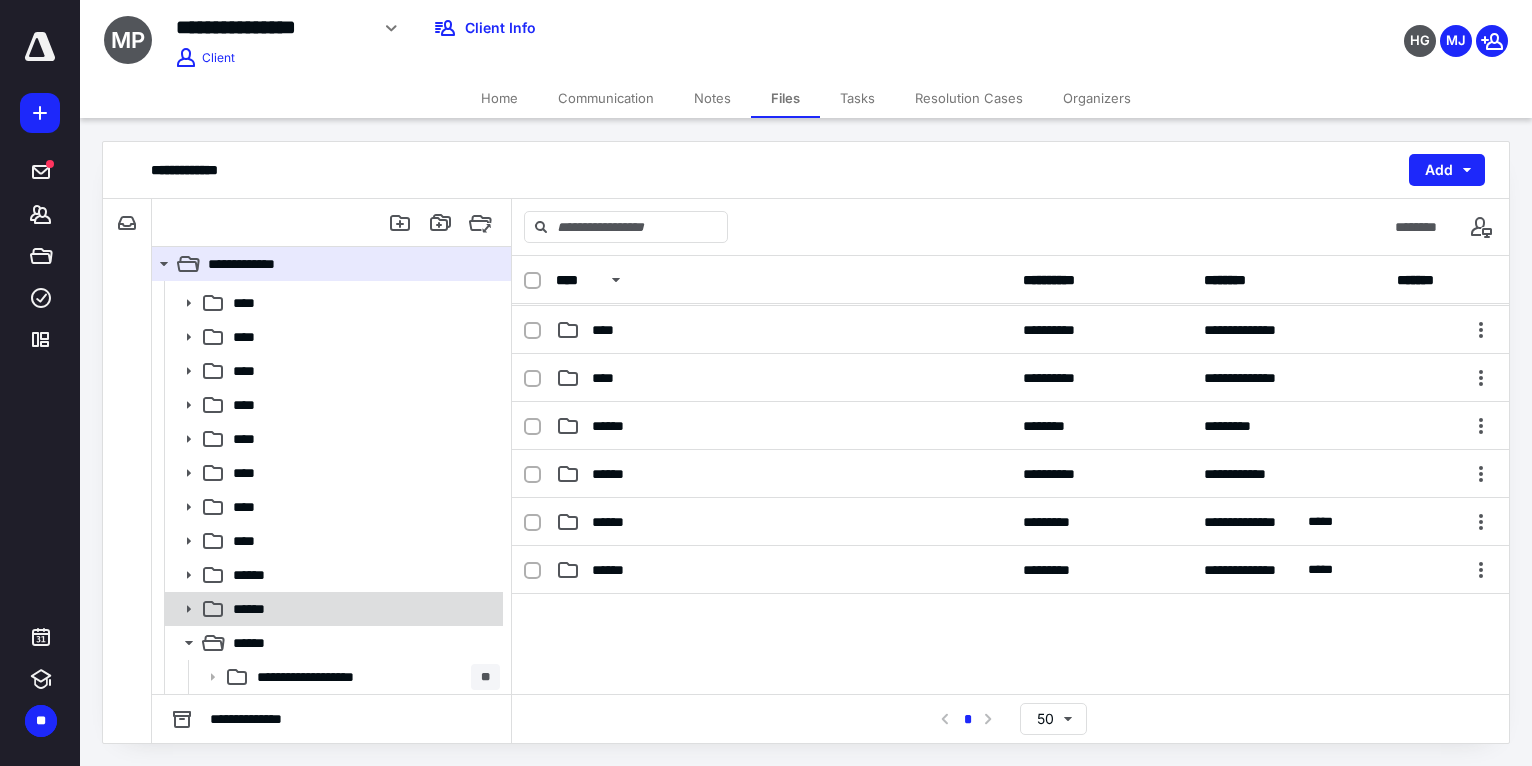 scroll, scrollTop: 369, scrollLeft: 0, axis: vertical 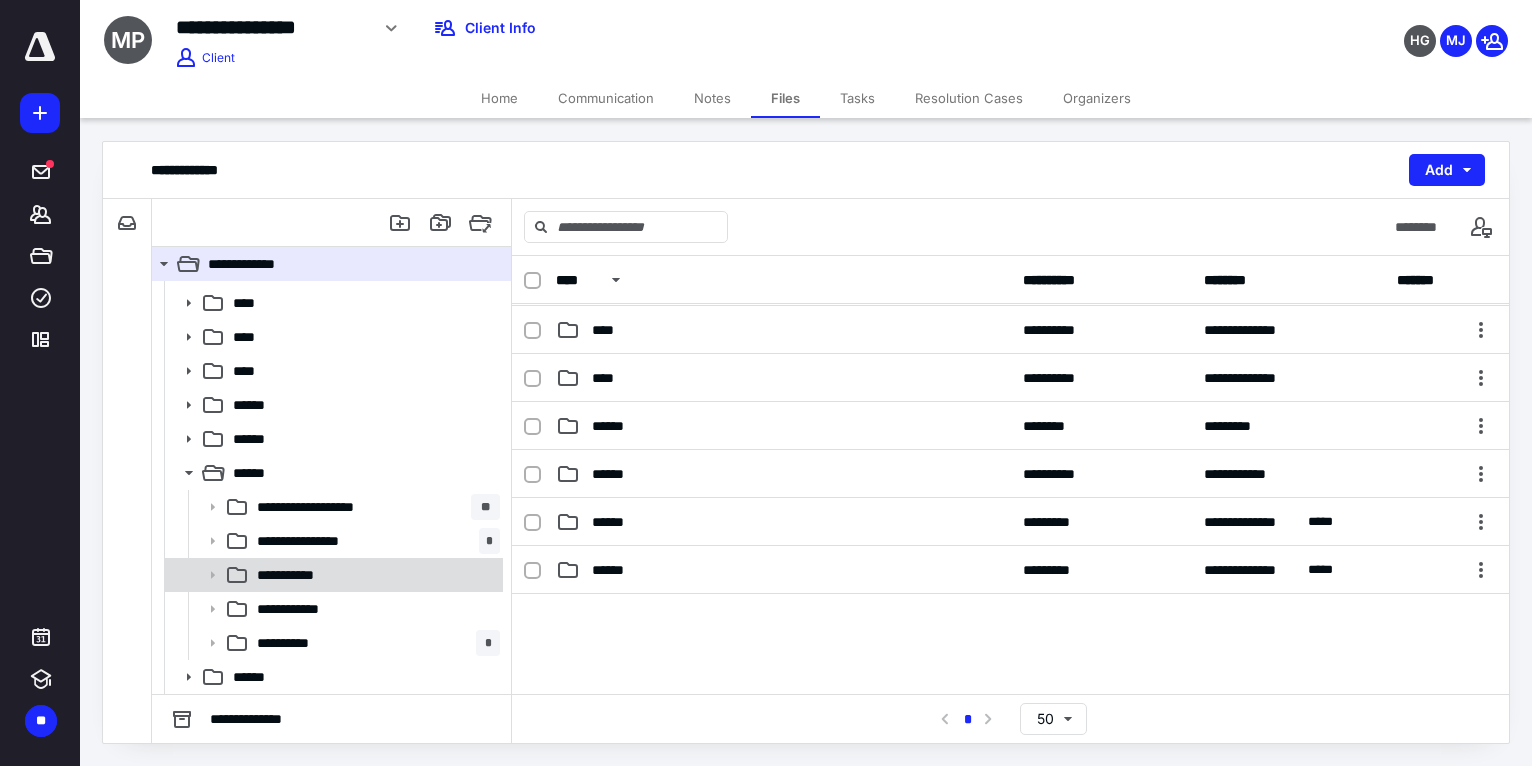 click on "**********" at bounding box center [332, 575] 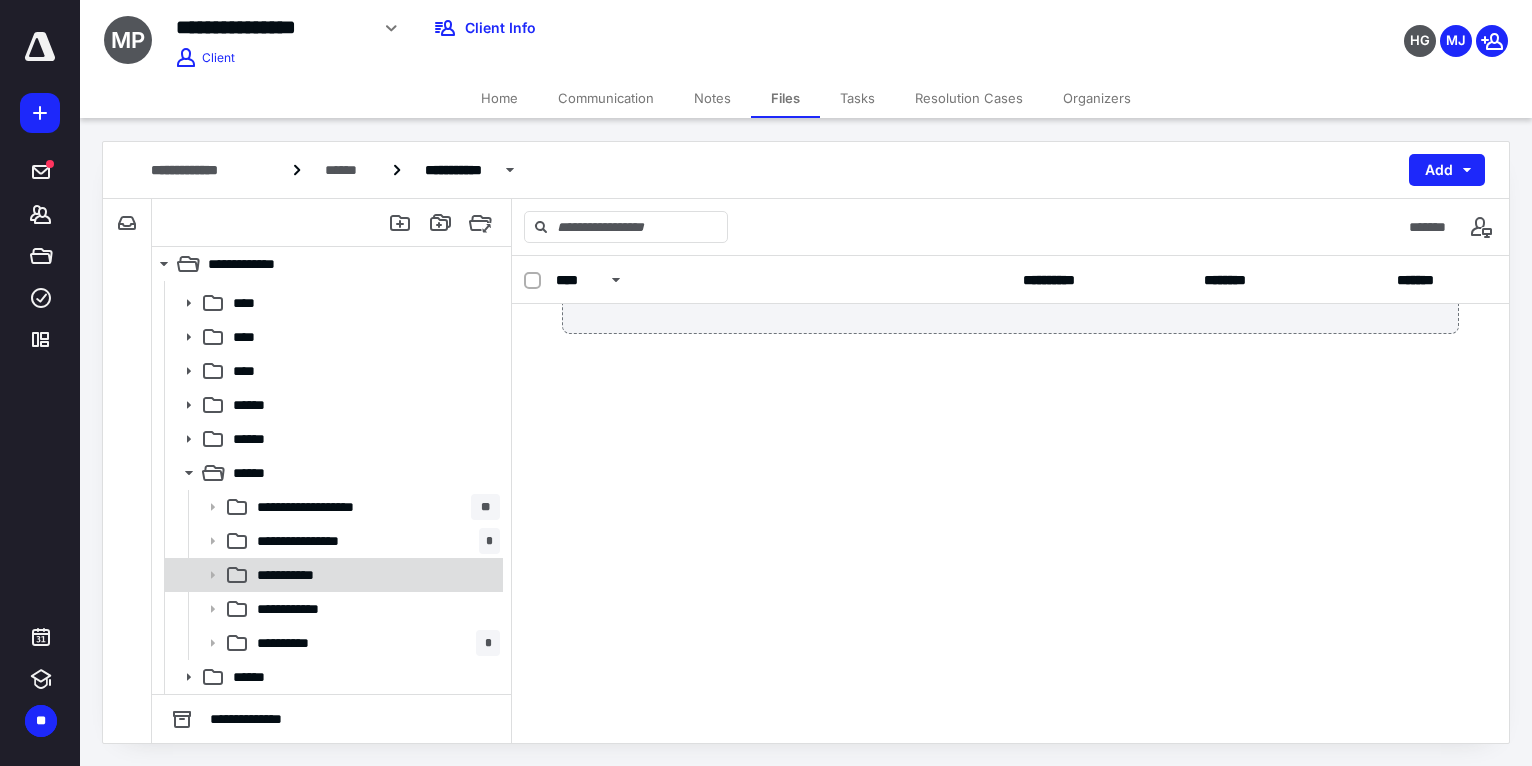 scroll, scrollTop: 0, scrollLeft: 0, axis: both 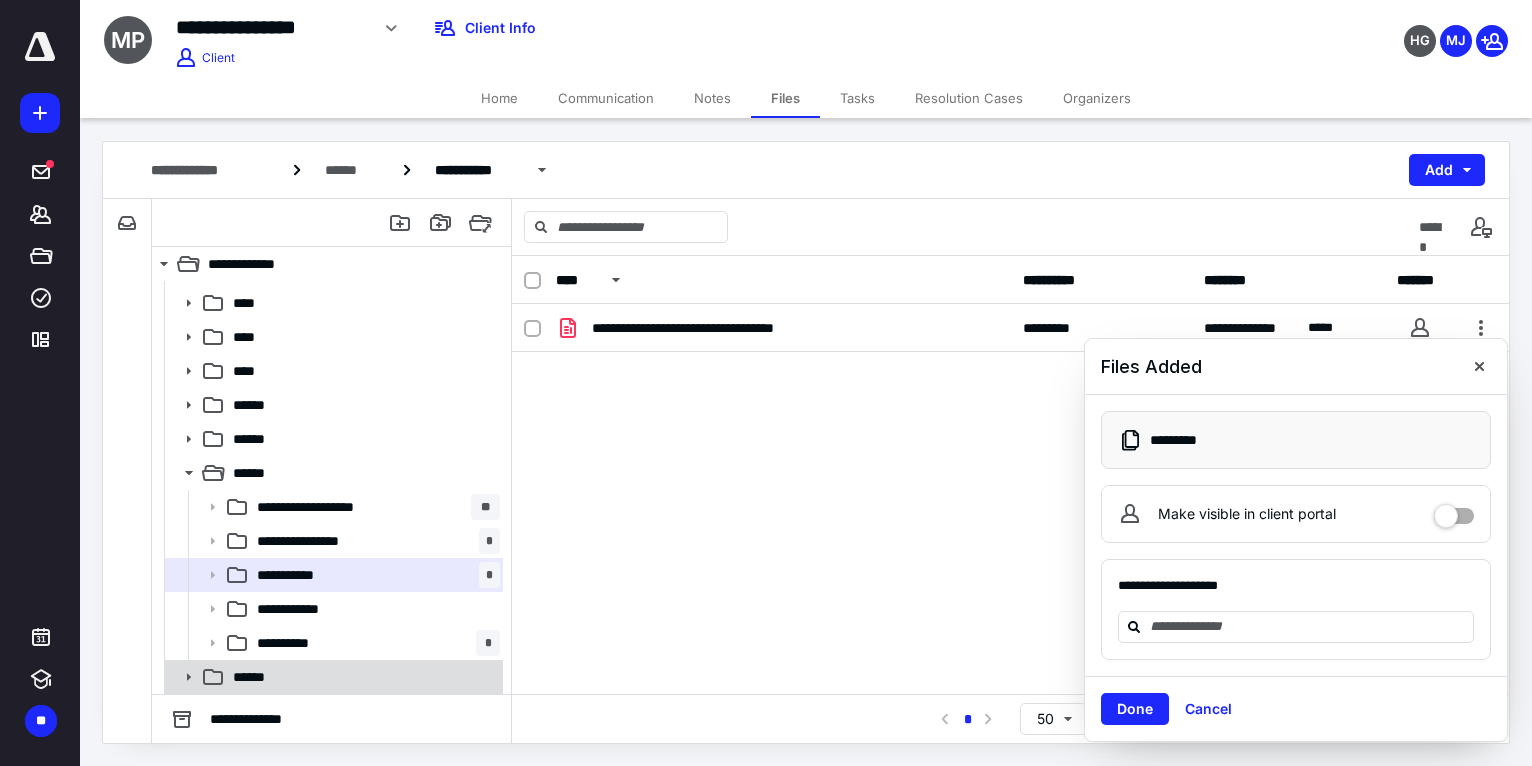 click 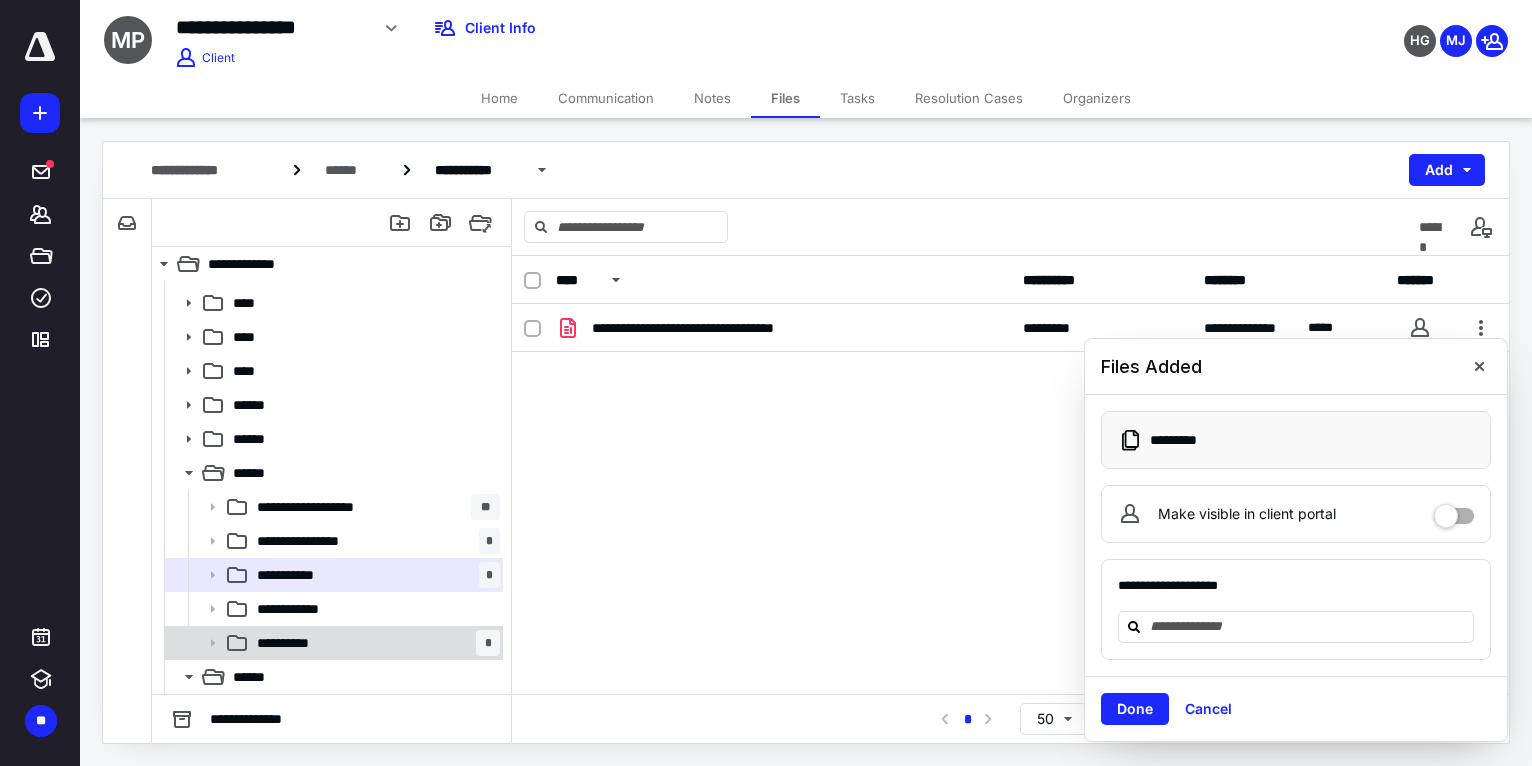 scroll, scrollTop: 539, scrollLeft: 0, axis: vertical 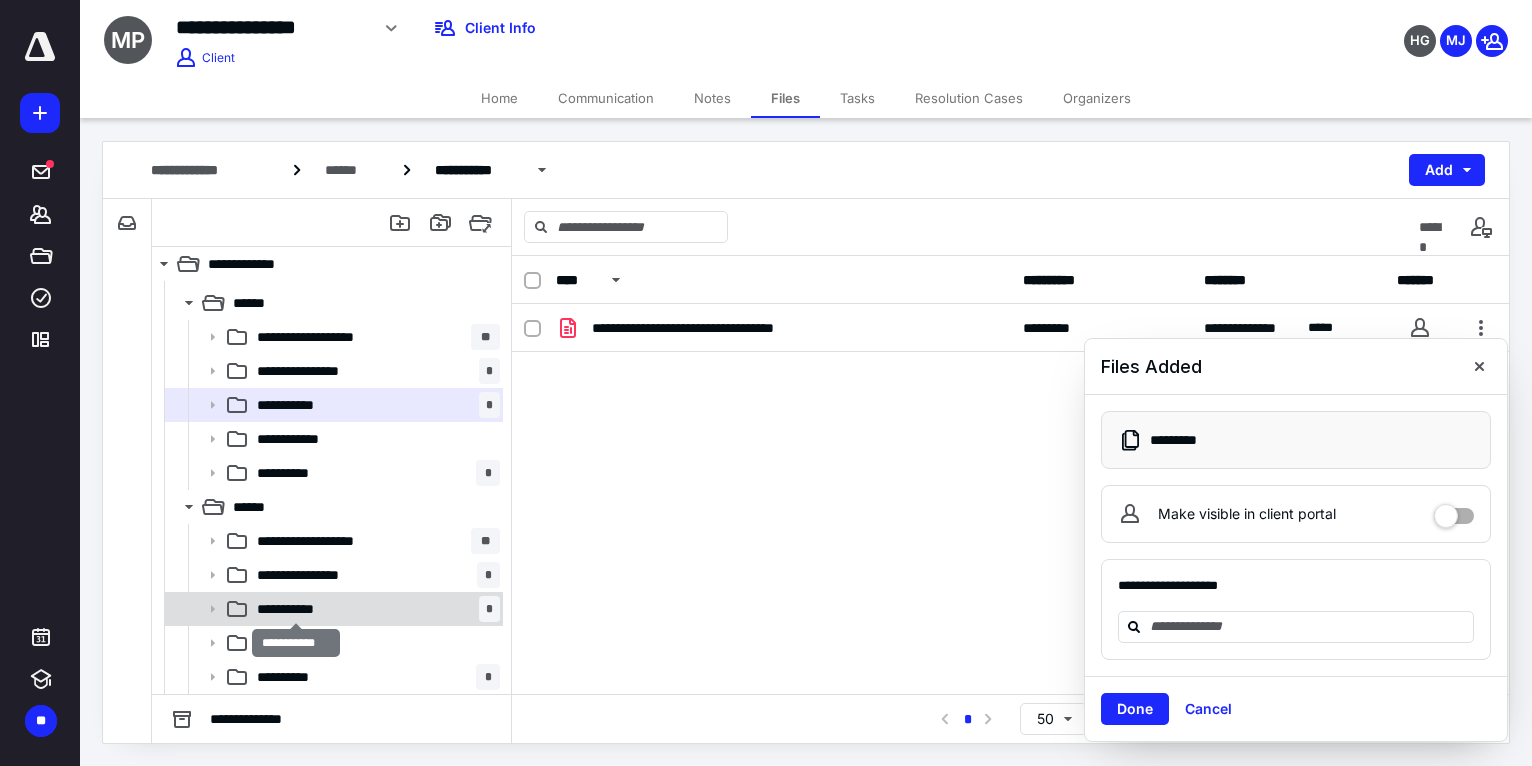 click on "**********" at bounding box center [296, 609] 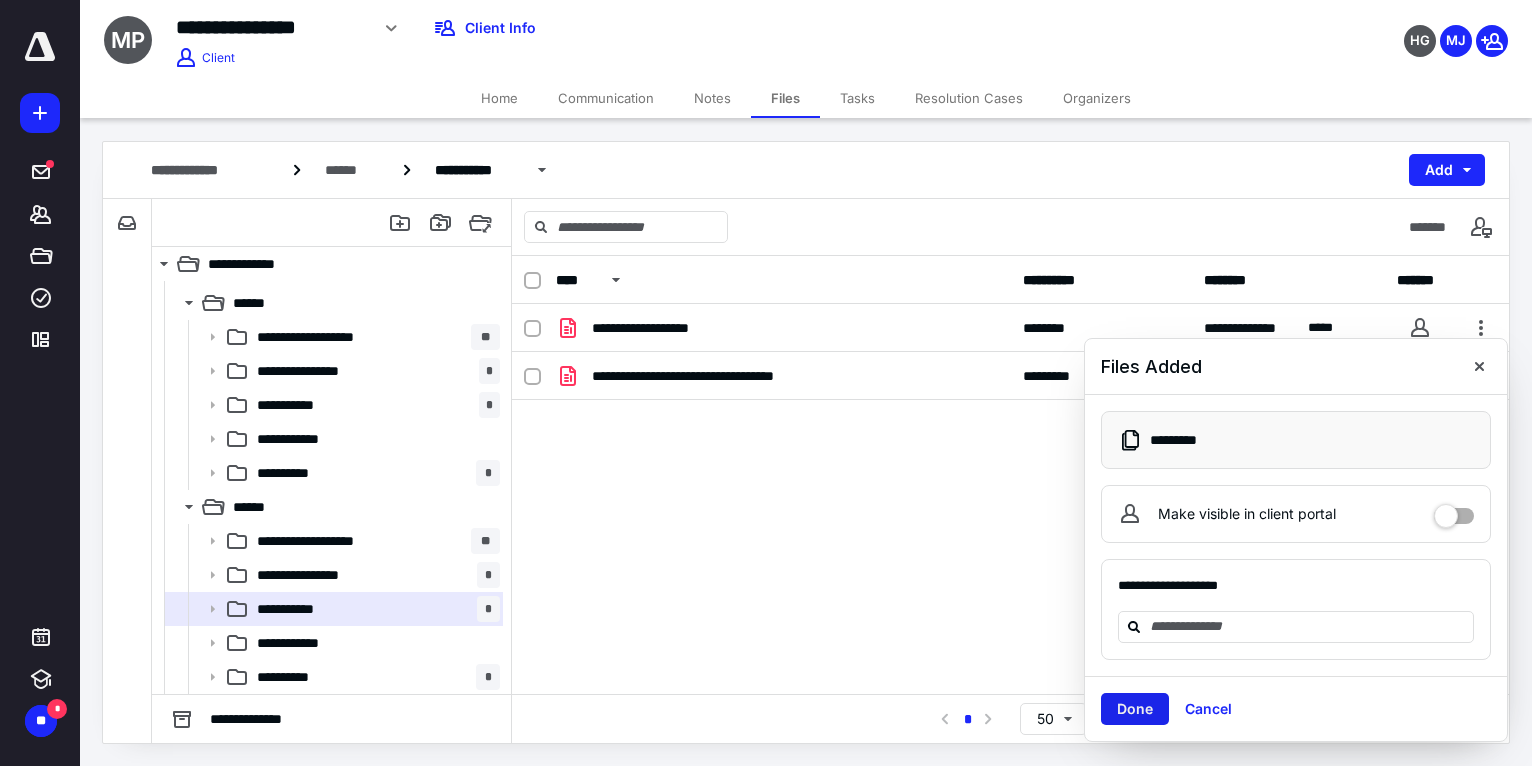 click on "Done" at bounding box center [1135, 709] 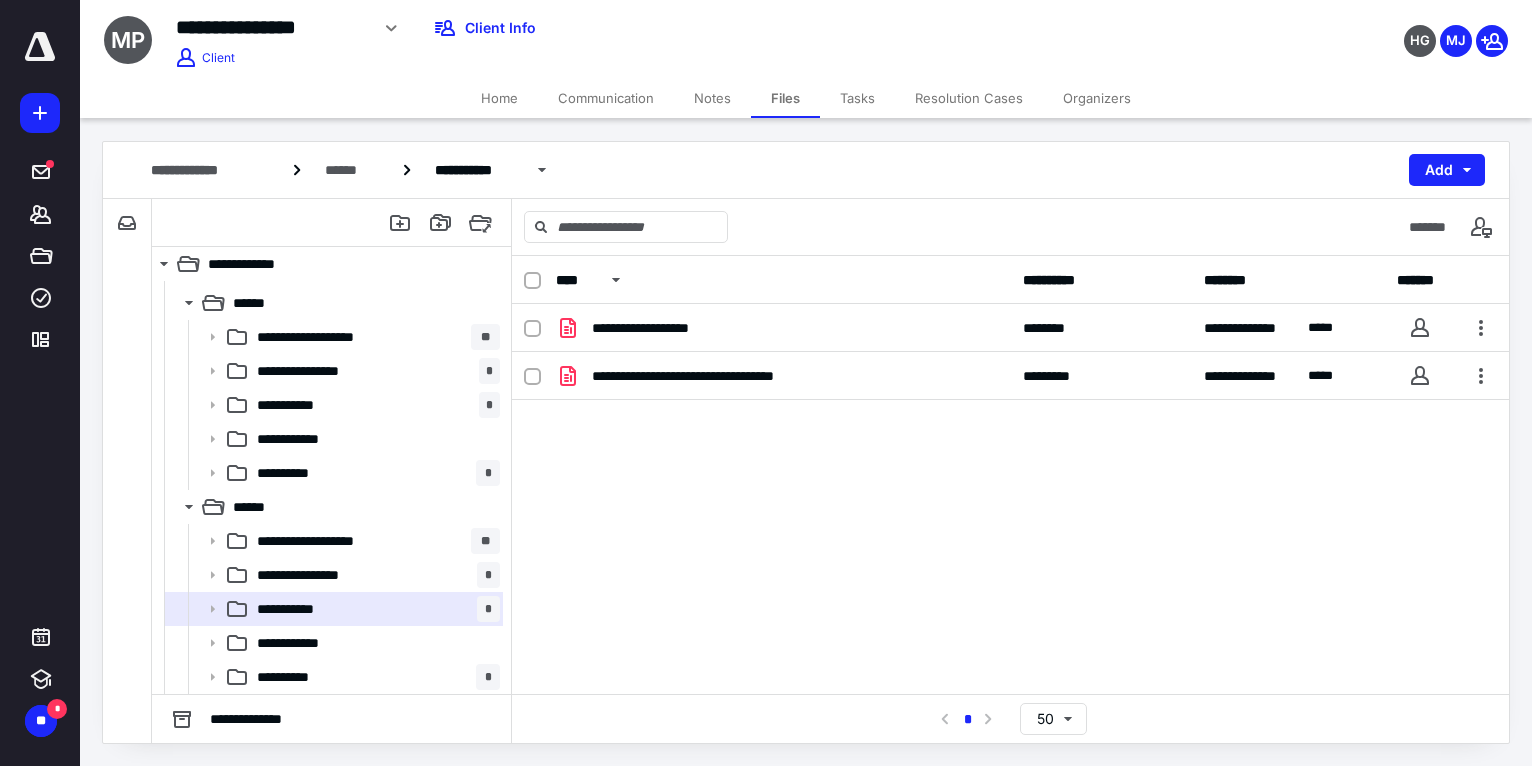 click on "**********" at bounding box center [1010, 454] 